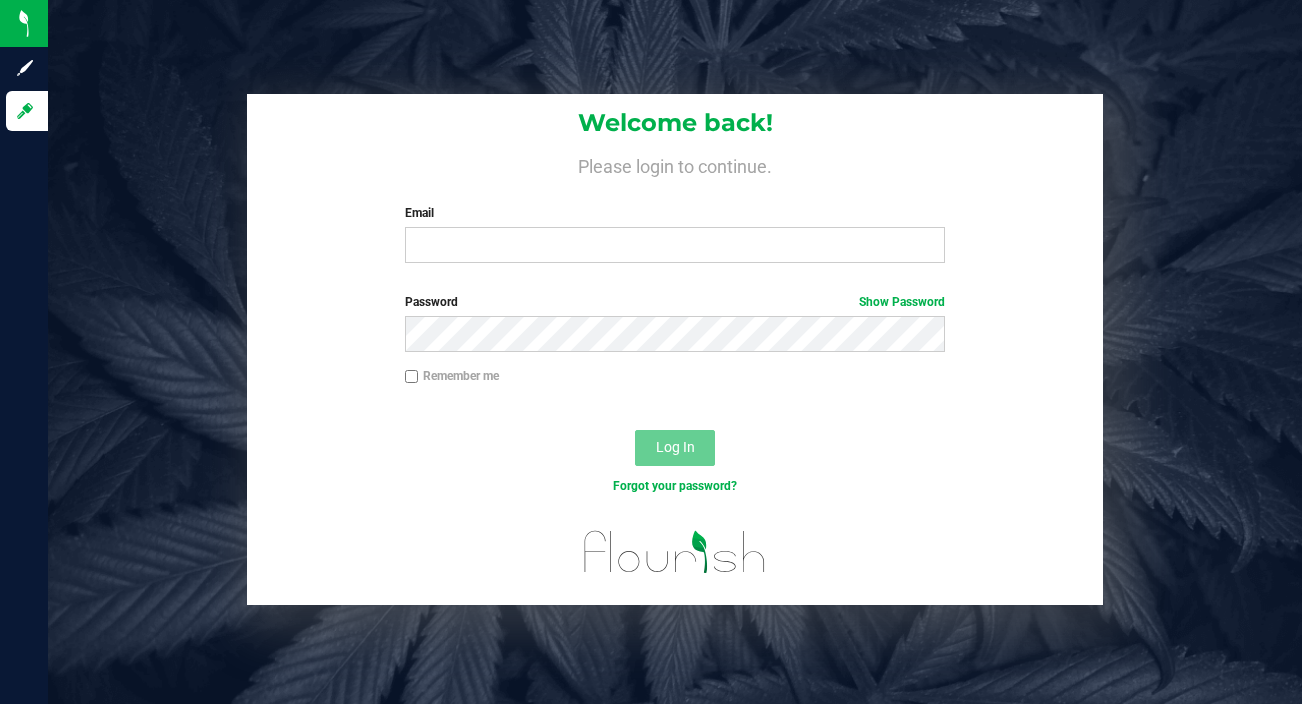 scroll, scrollTop: 0, scrollLeft: 0, axis: both 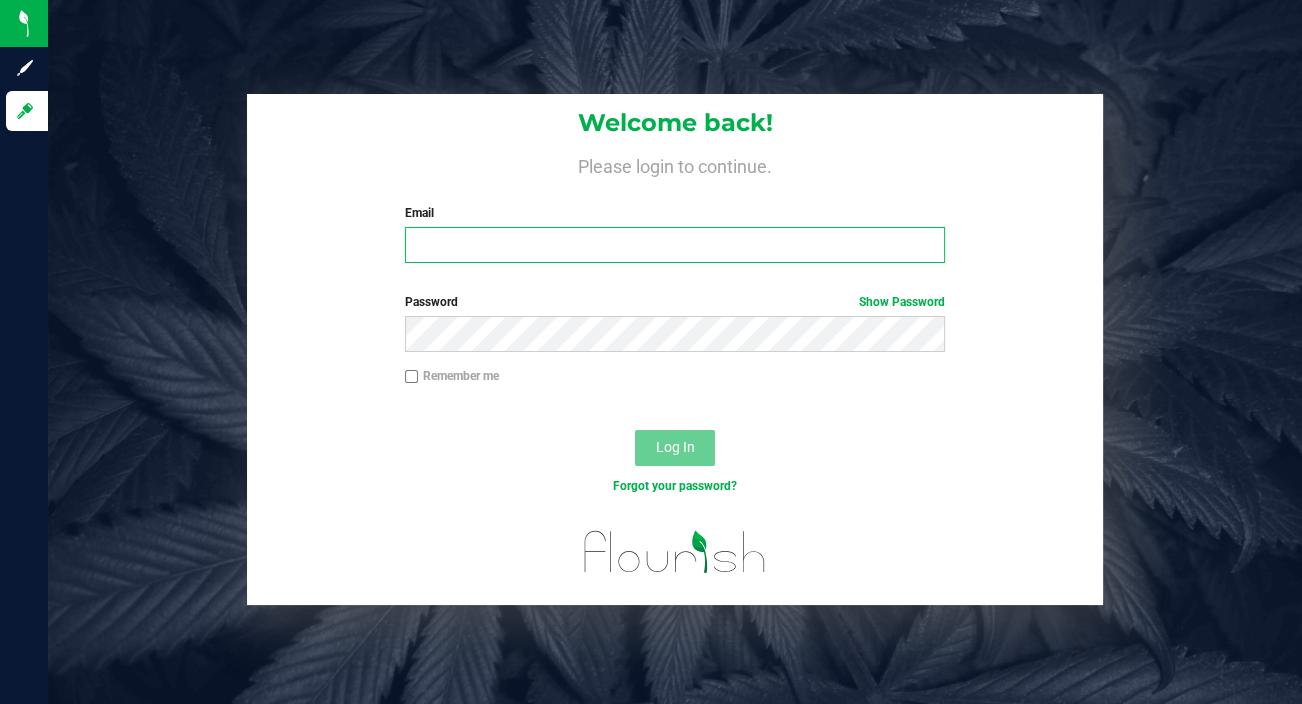 click on "Email" at bounding box center [675, 245] 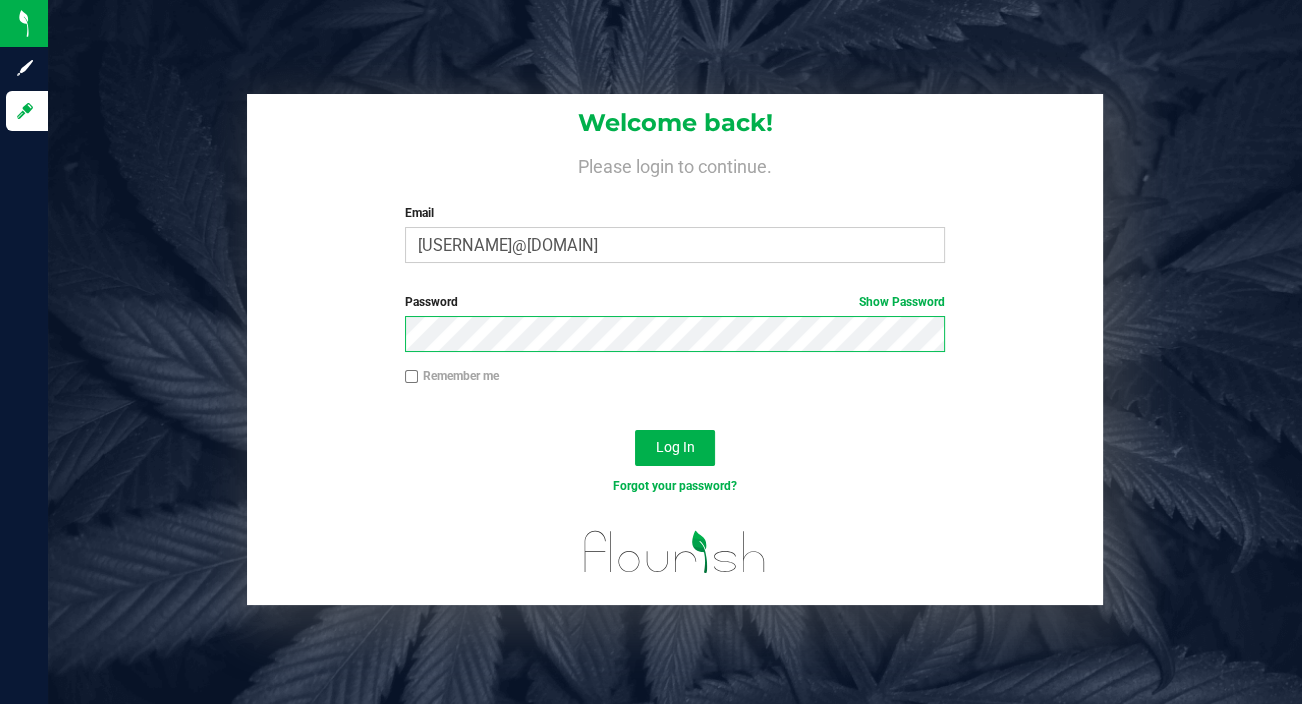 click on "Log In" at bounding box center [675, 448] 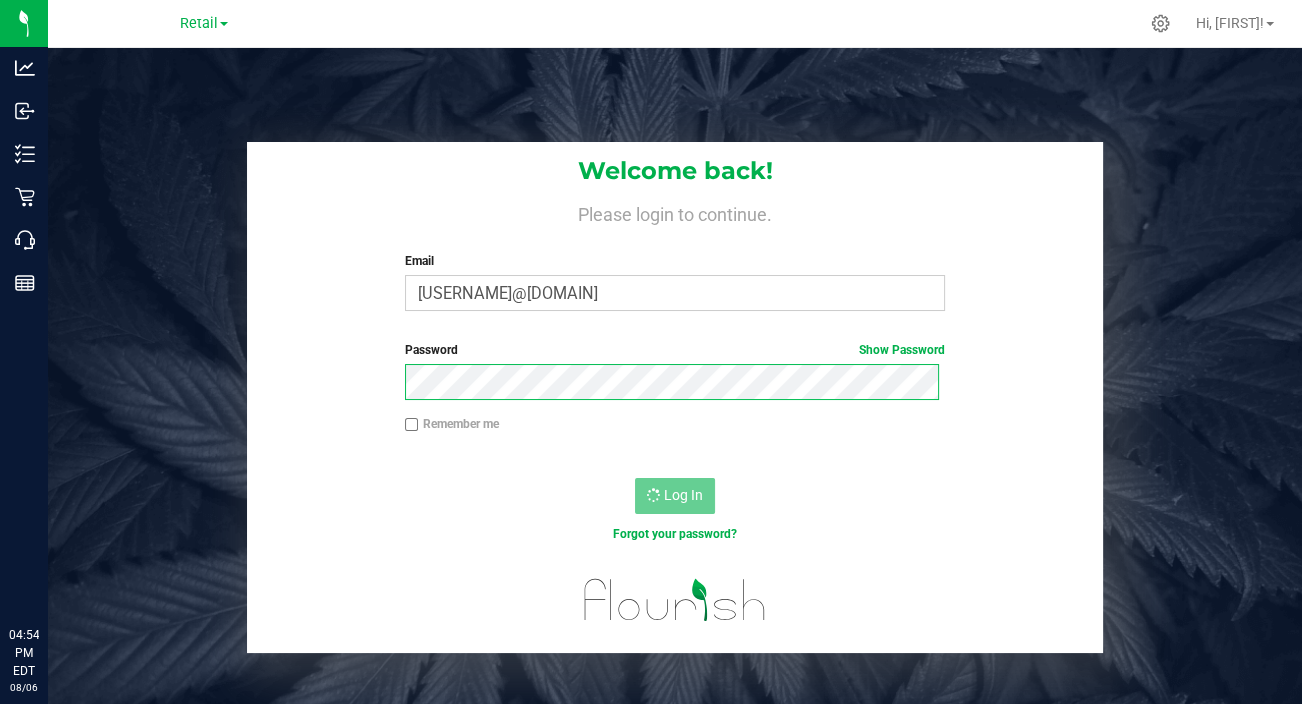 scroll, scrollTop: 0, scrollLeft: 0, axis: both 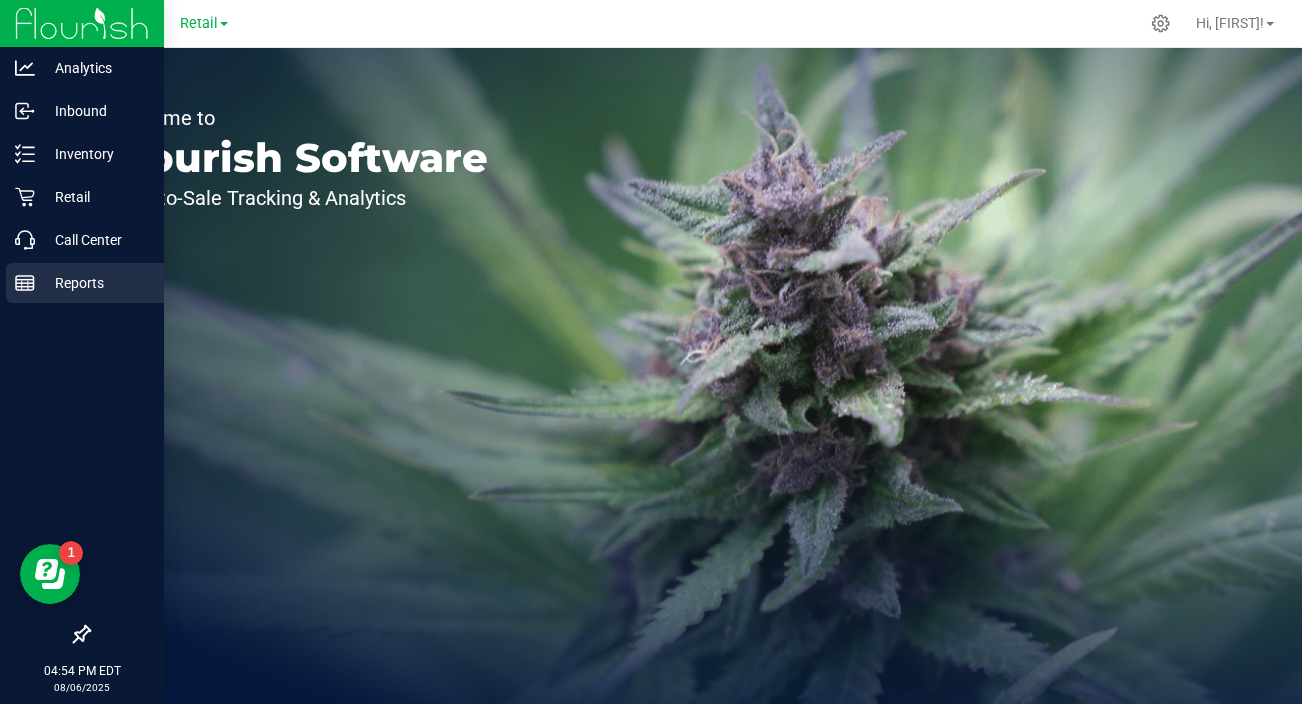 click on "Reports" at bounding box center [95, 283] 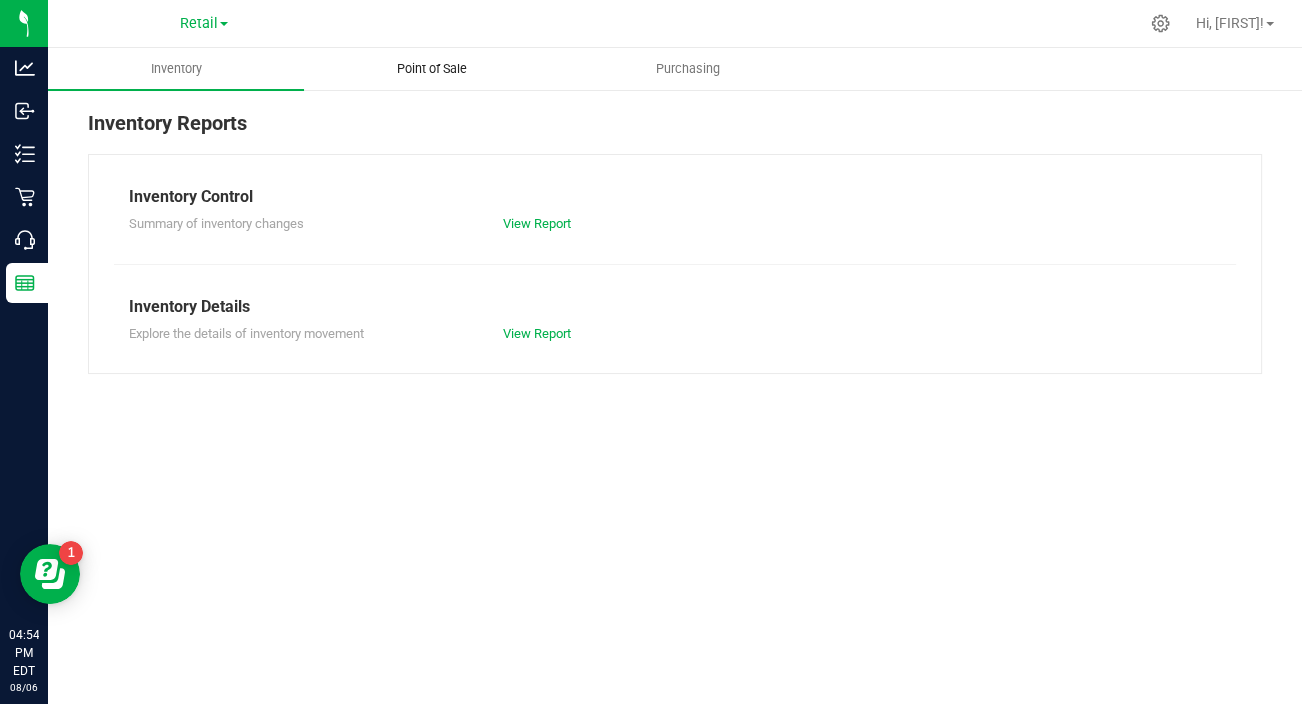 click on "Point of Sale" at bounding box center [432, 69] 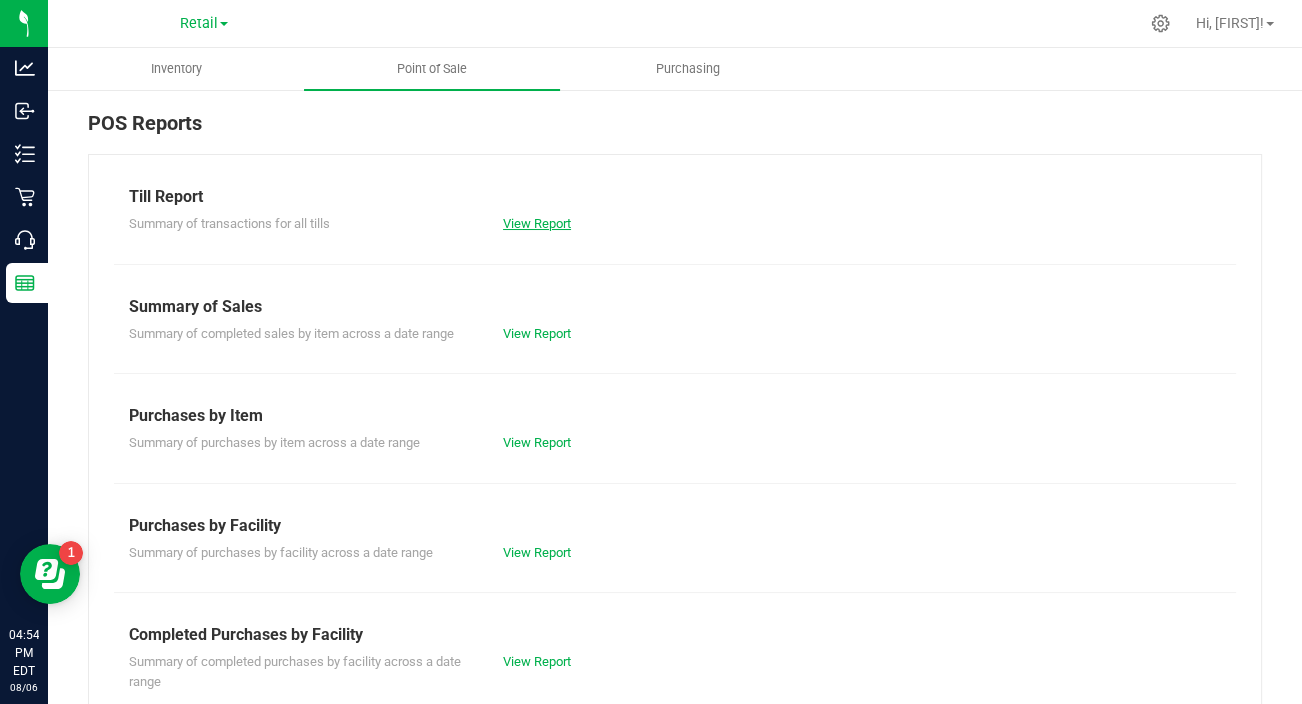 click on "View Report" at bounding box center [537, 223] 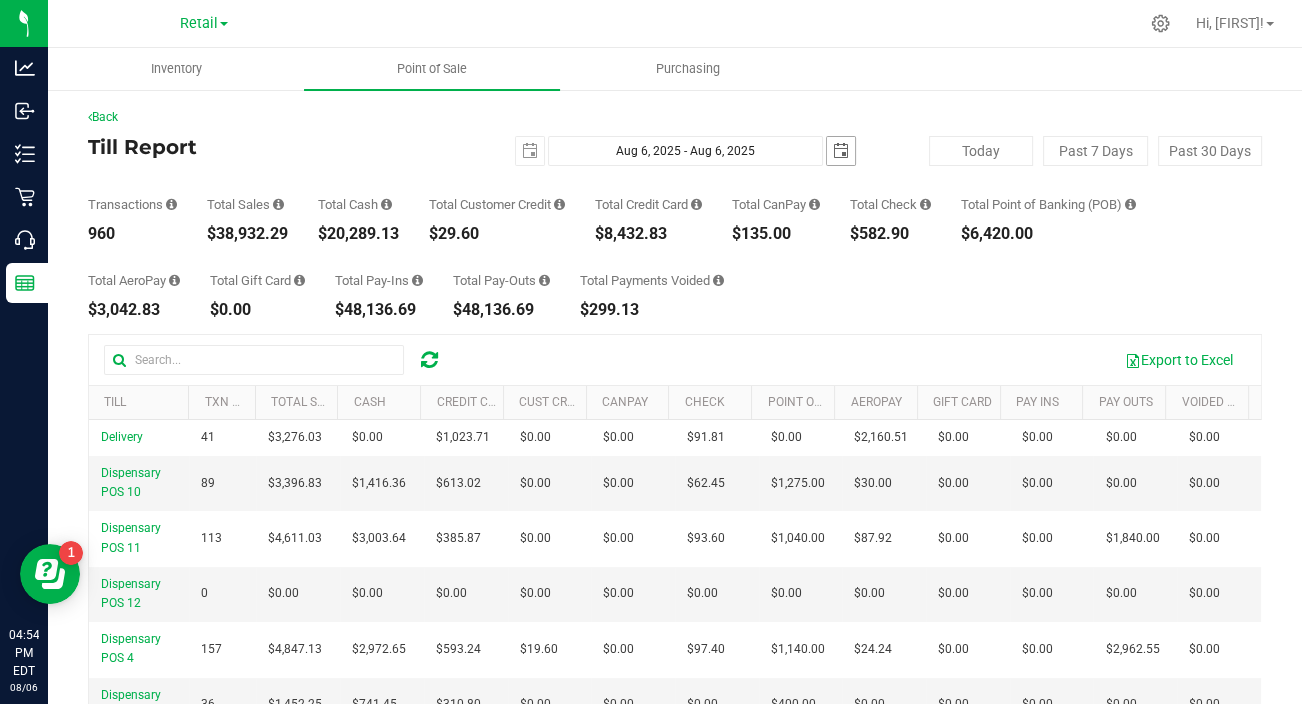 click at bounding box center (841, 151) 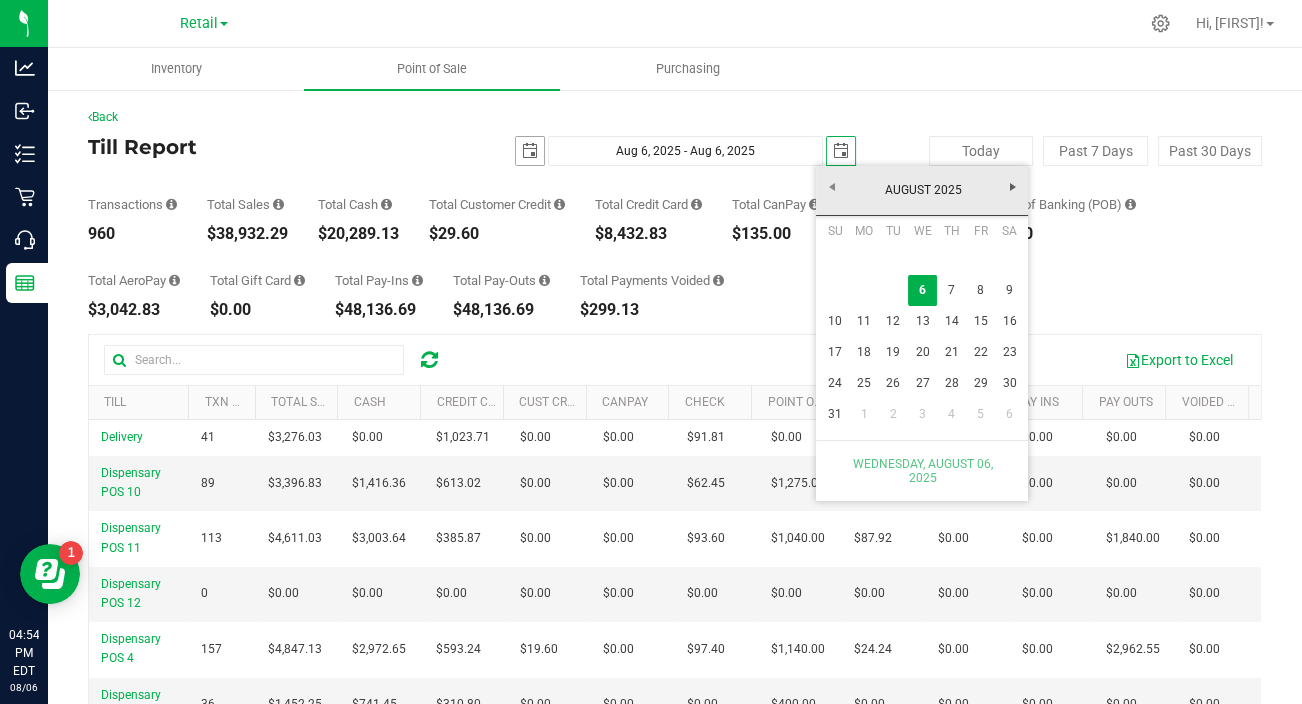 click at bounding box center [530, 151] 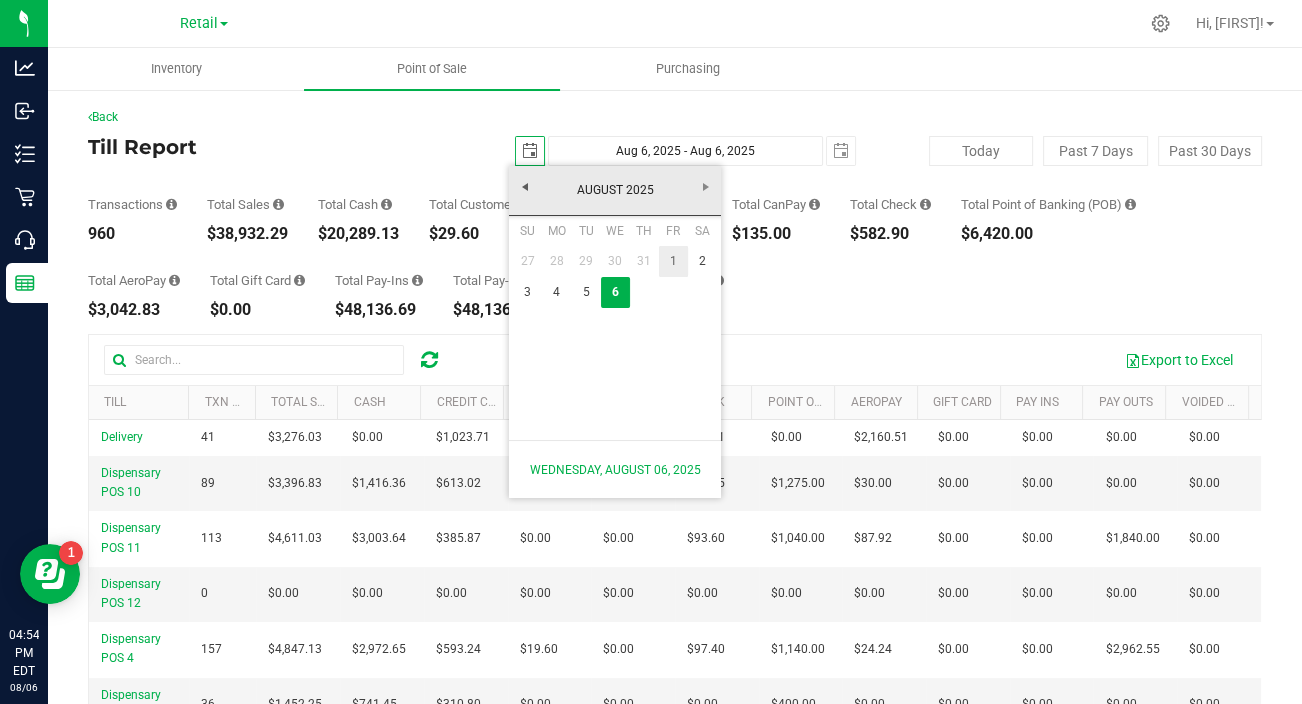 click on "1" at bounding box center [673, 261] 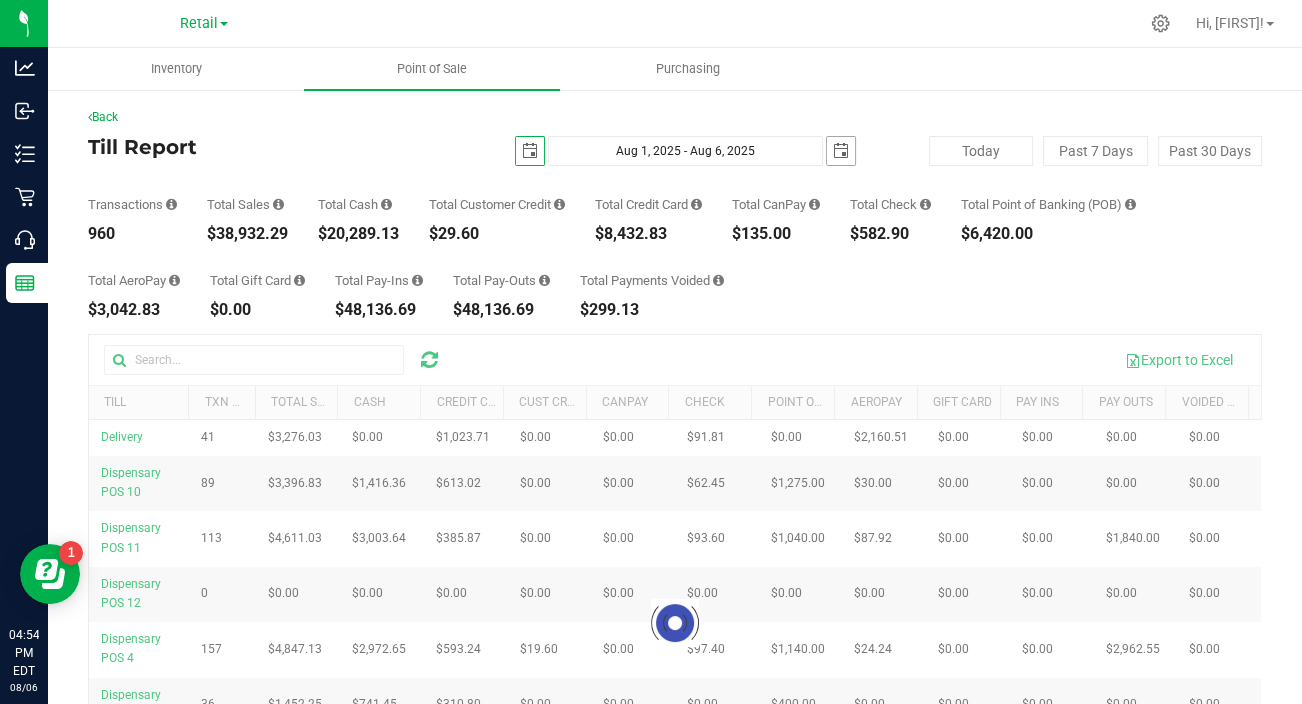 click at bounding box center (841, 151) 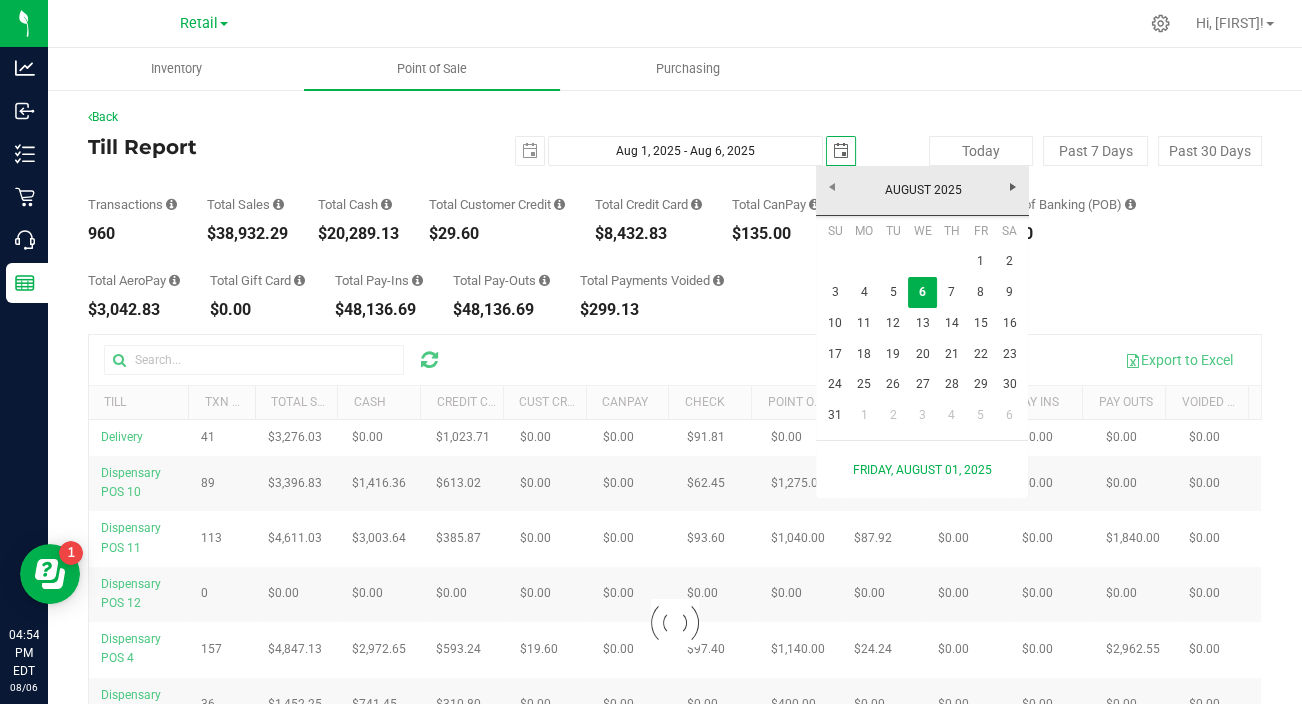 scroll, scrollTop: 0, scrollLeft: 0, axis: both 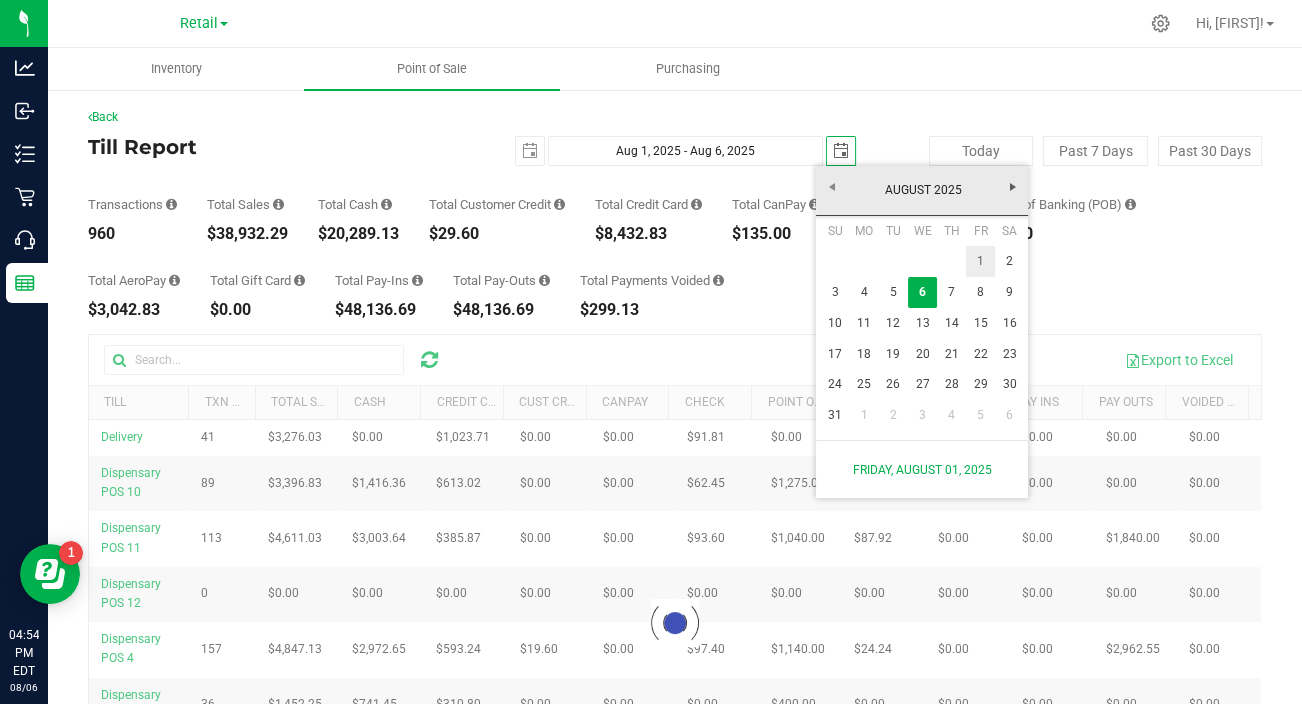 click on "1" at bounding box center [980, 261] 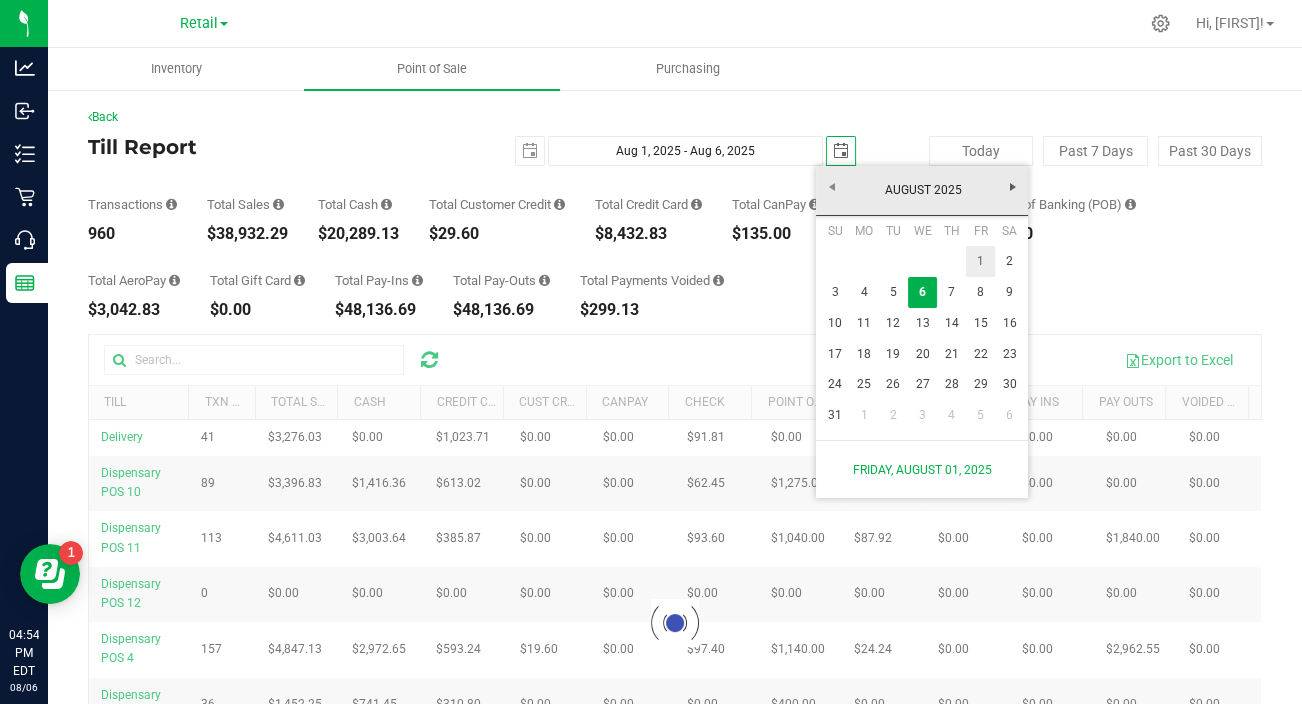 type on "Aug 1, 2025 - Aug 1, 2025" 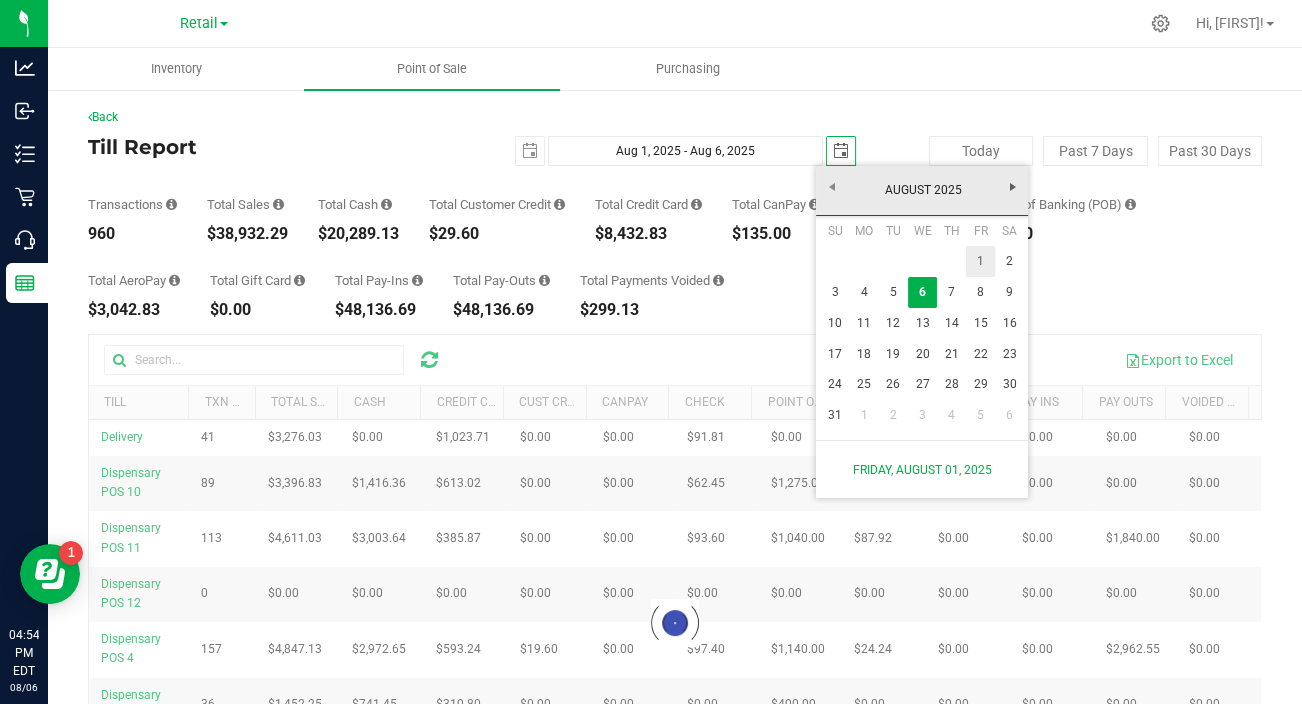 type on "2025-08-01" 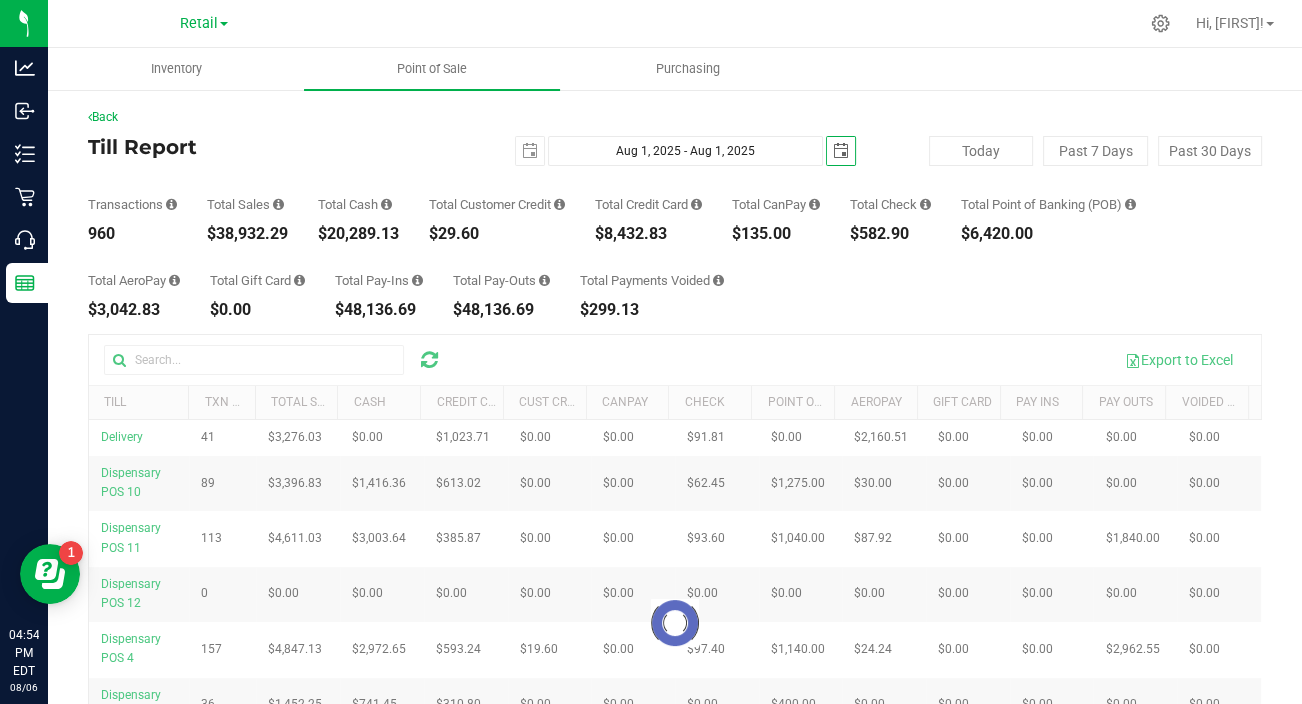 click on "Inventory
Point of Sale
Purchasing" at bounding box center [699, 69] 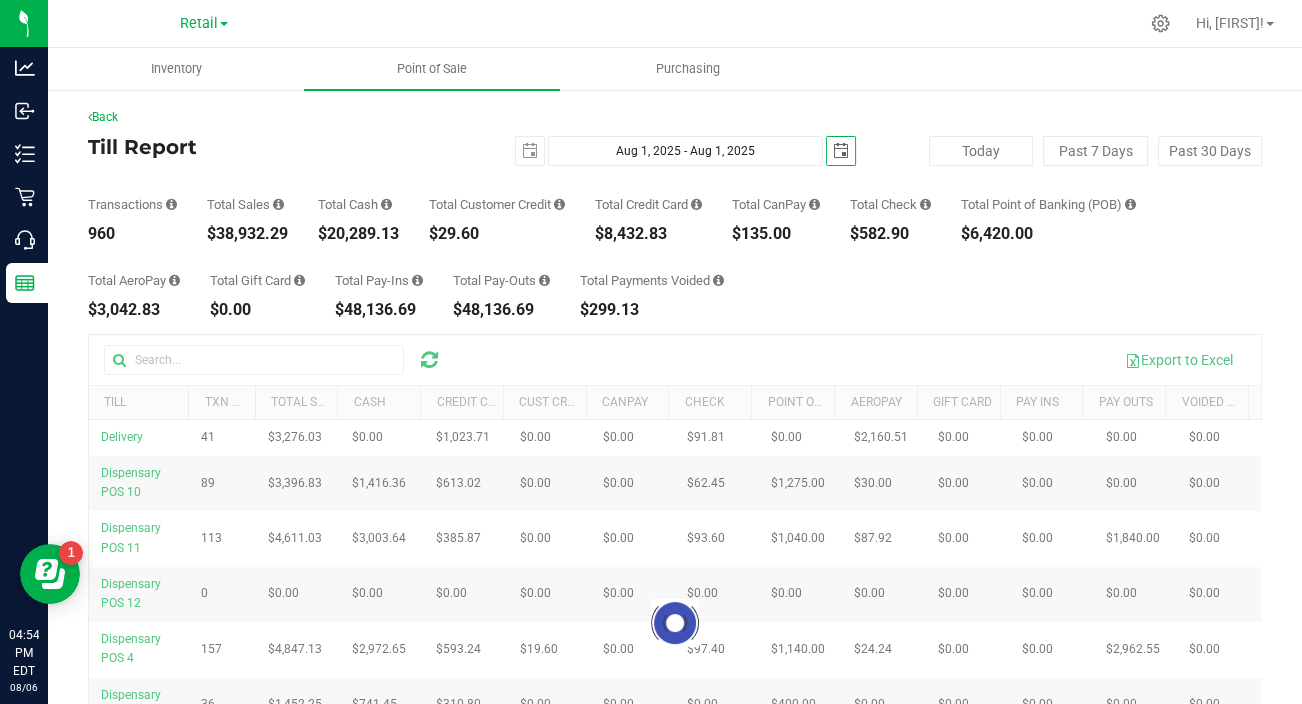scroll, scrollTop: 0, scrollLeft: 0, axis: both 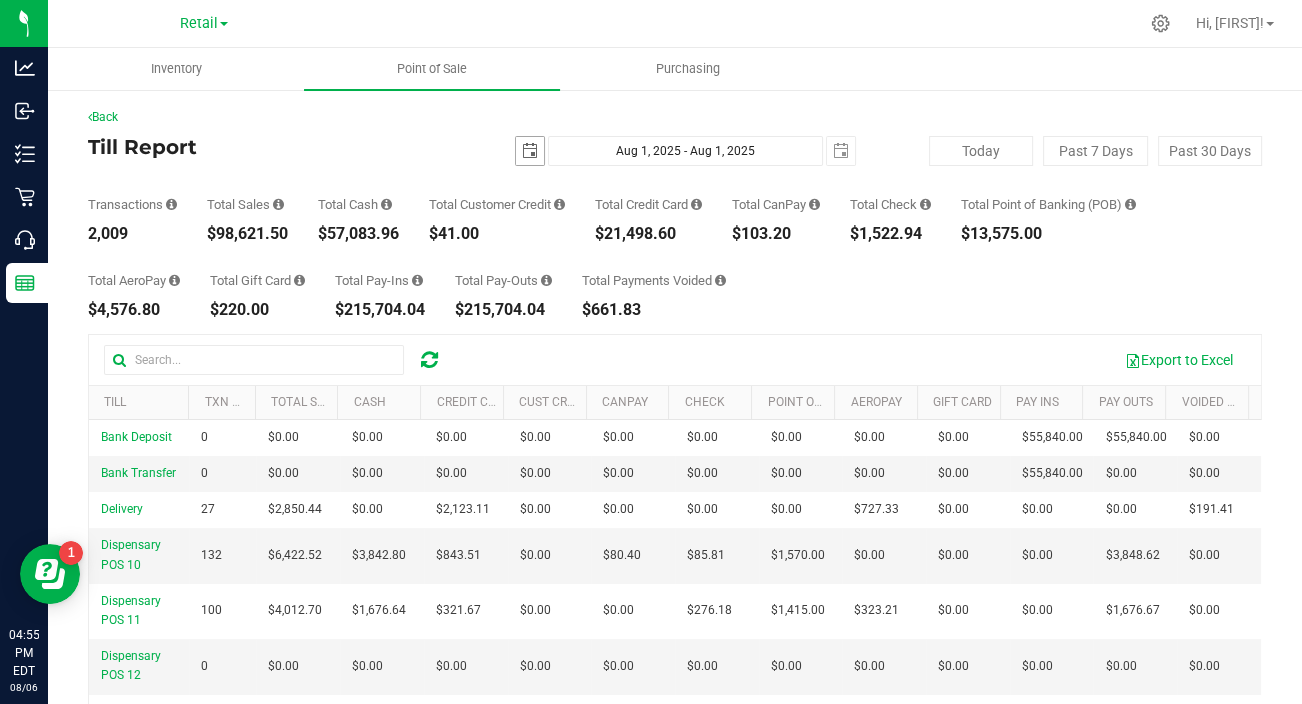 click at bounding box center [530, 151] 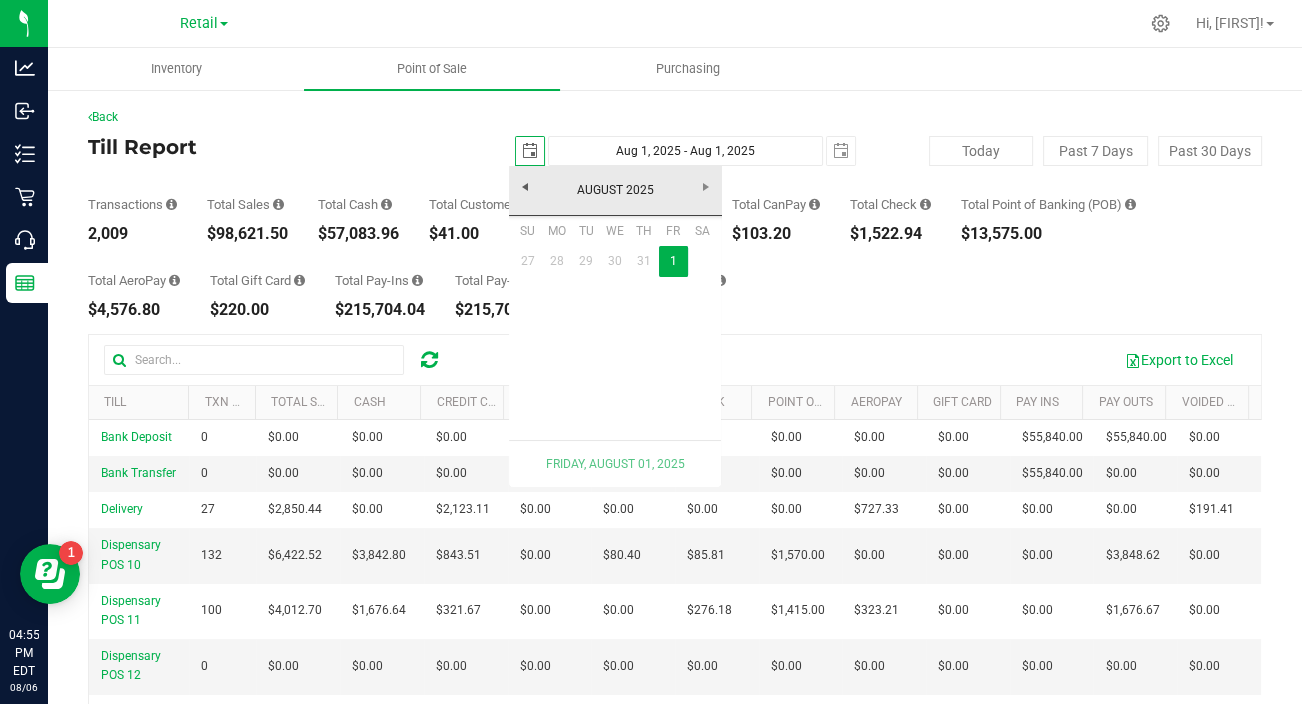 scroll, scrollTop: 0, scrollLeft: 50, axis: horizontal 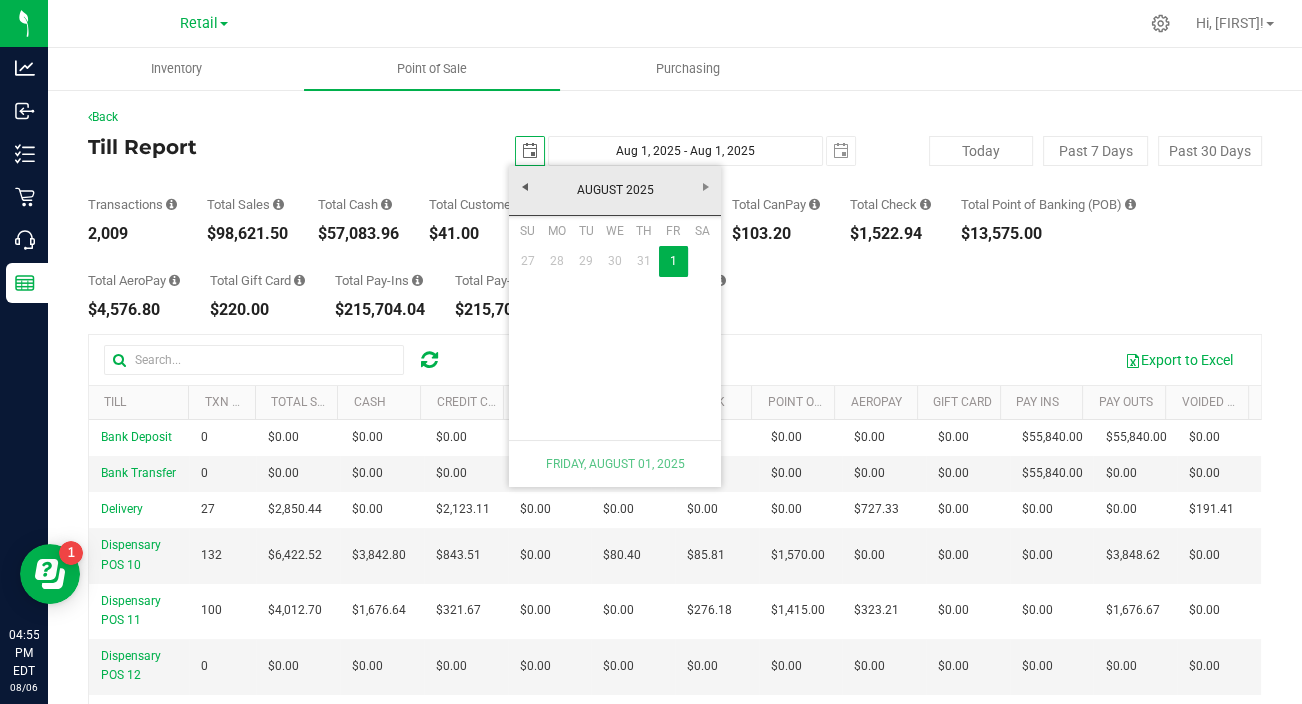 click at bounding box center (530, 151) 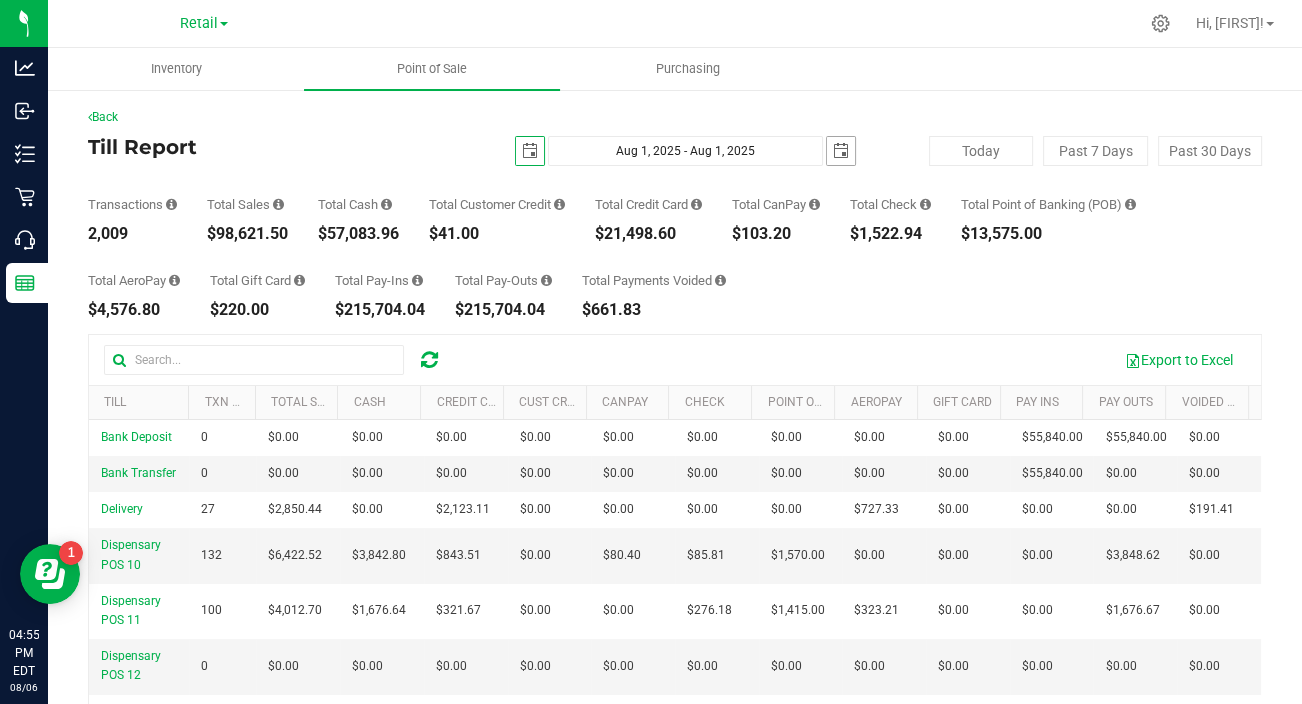 click at bounding box center [841, 151] 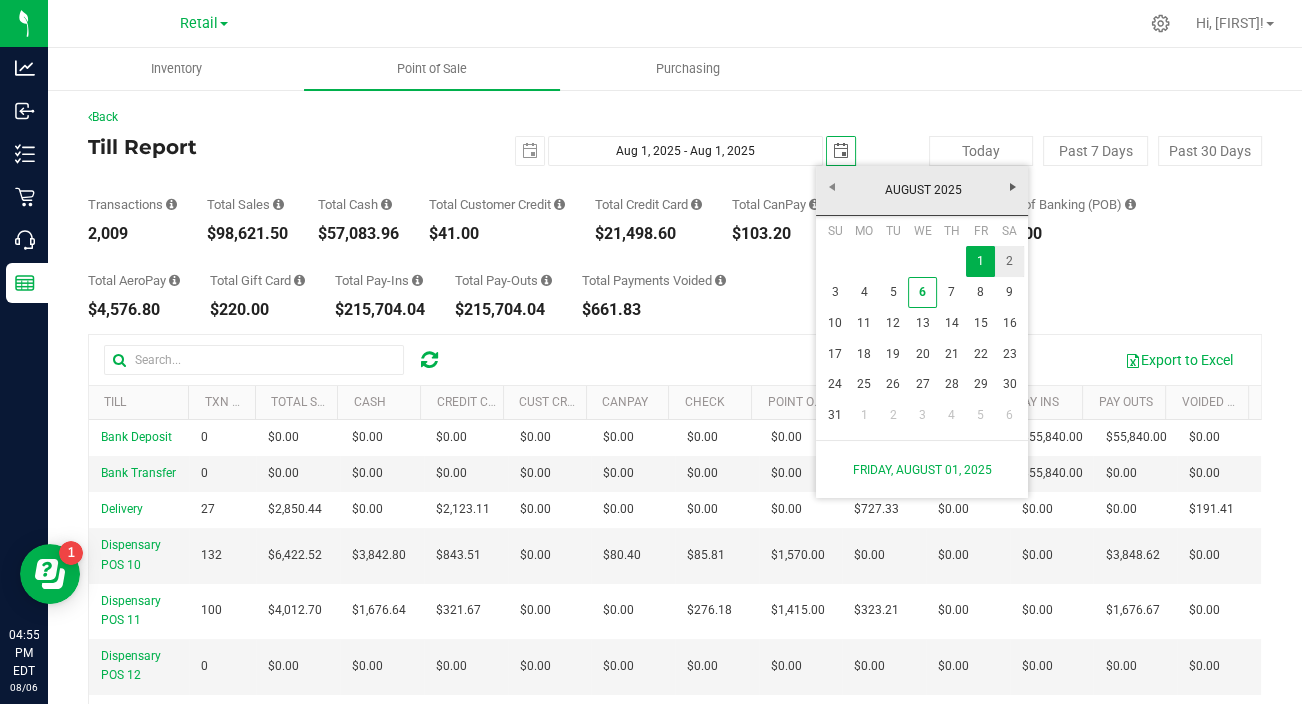 click on "2" at bounding box center [1009, 261] 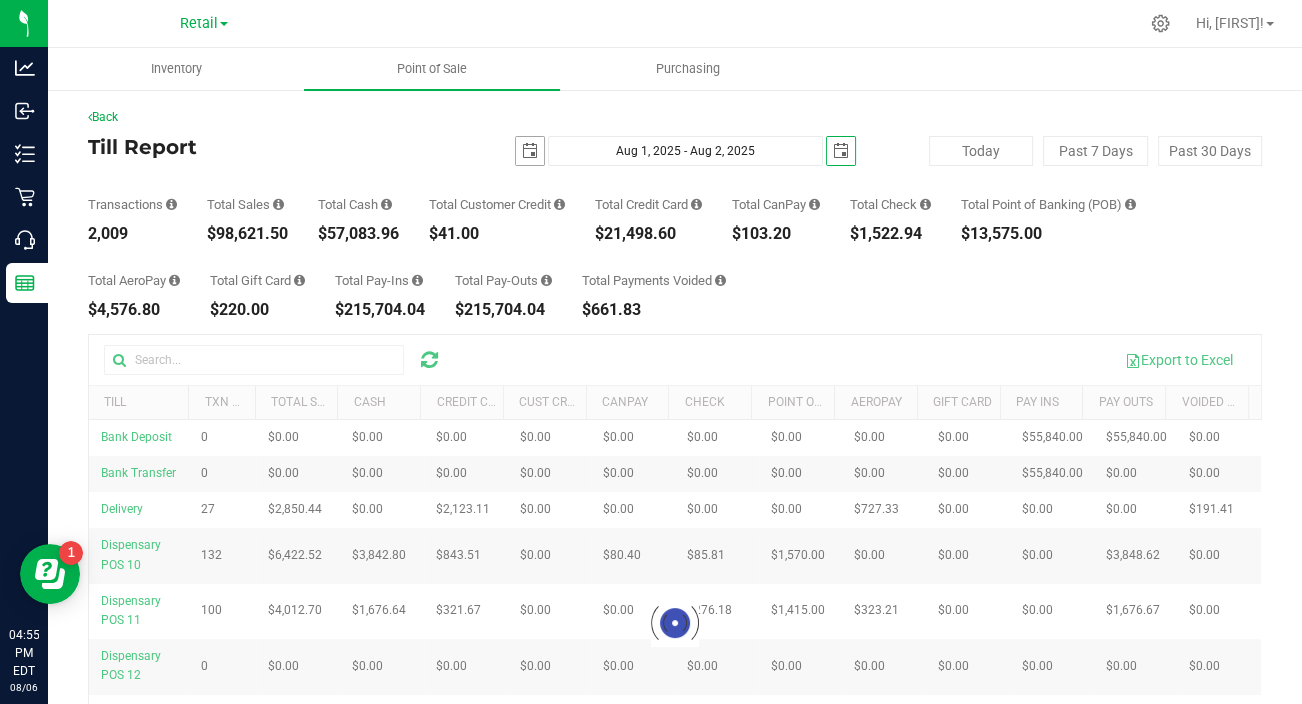 click at bounding box center [530, 151] 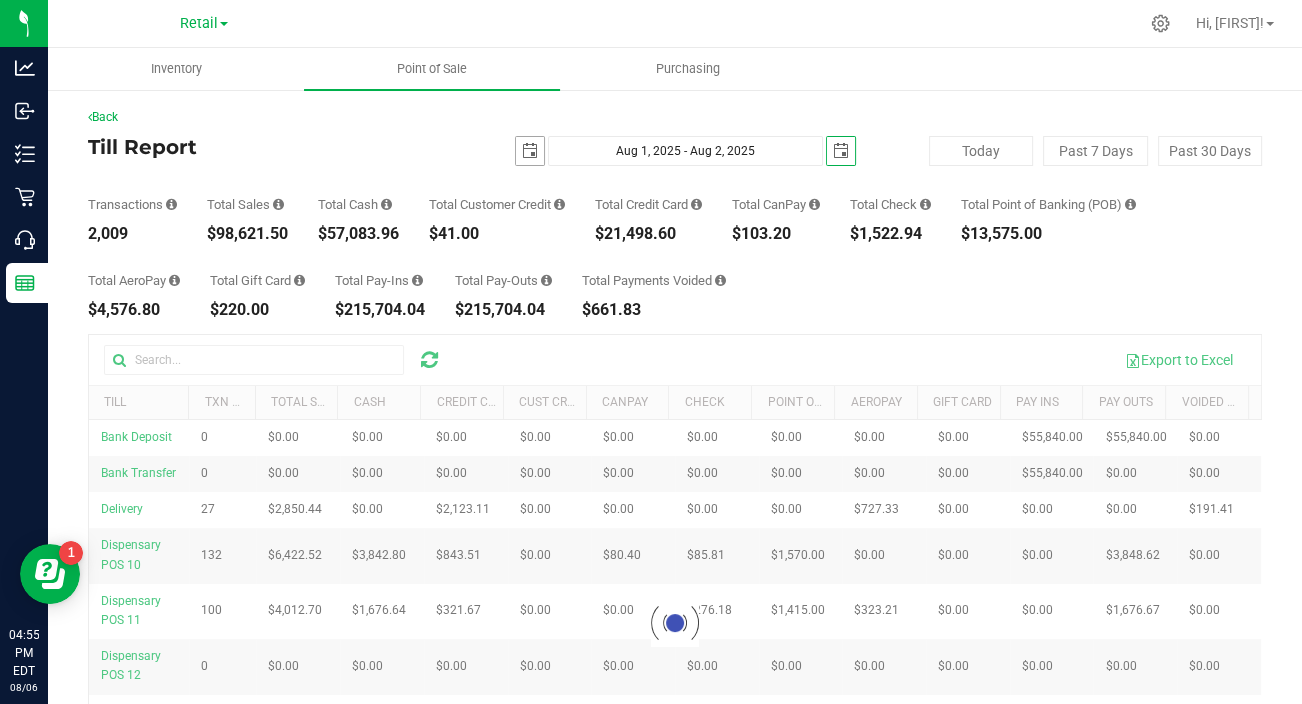 scroll, scrollTop: 0, scrollLeft: 50, axis: horizontal 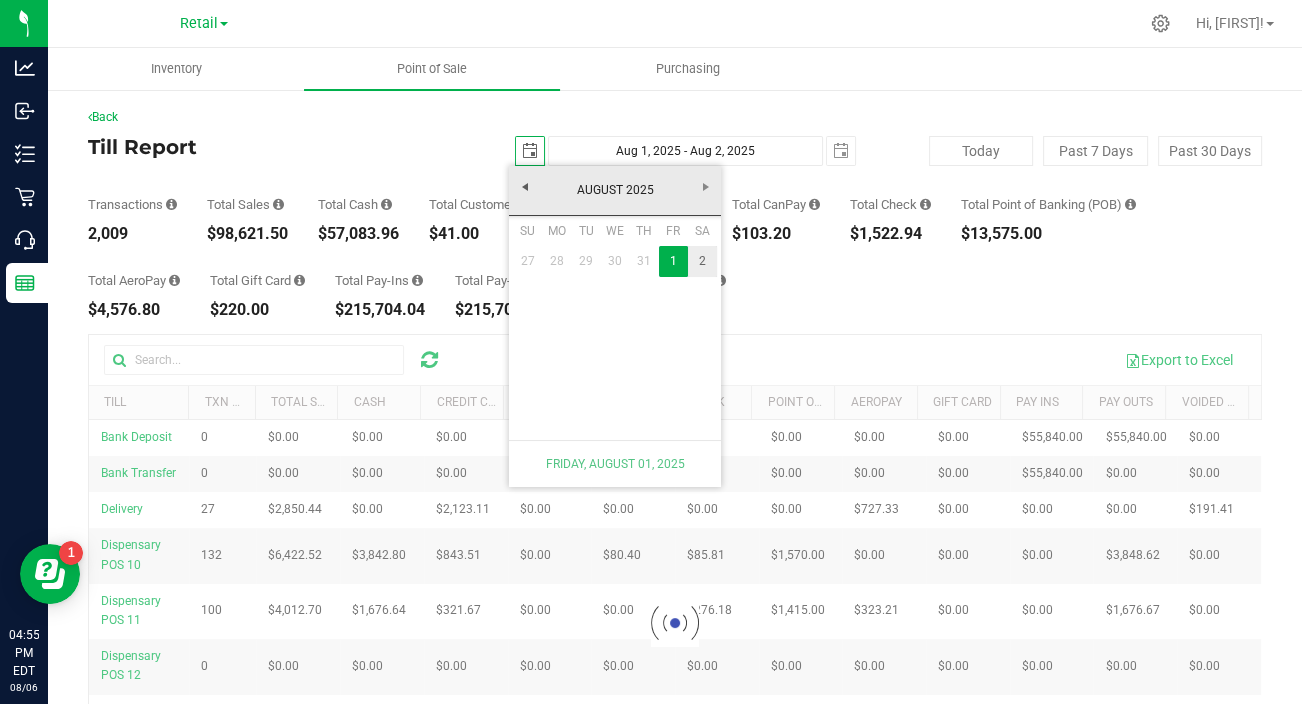 click on "2" at bounding box center [702, 261] 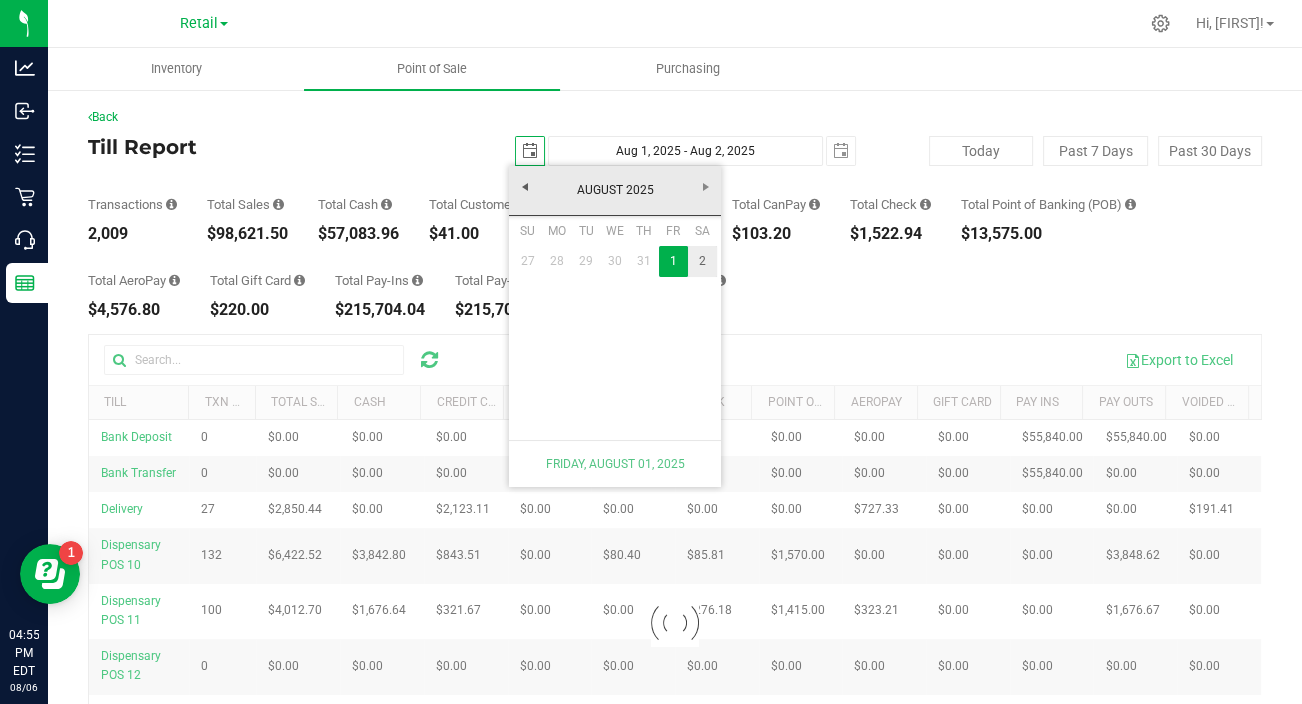 type on "Aug 2, 2025 - Aug 2, 2025" 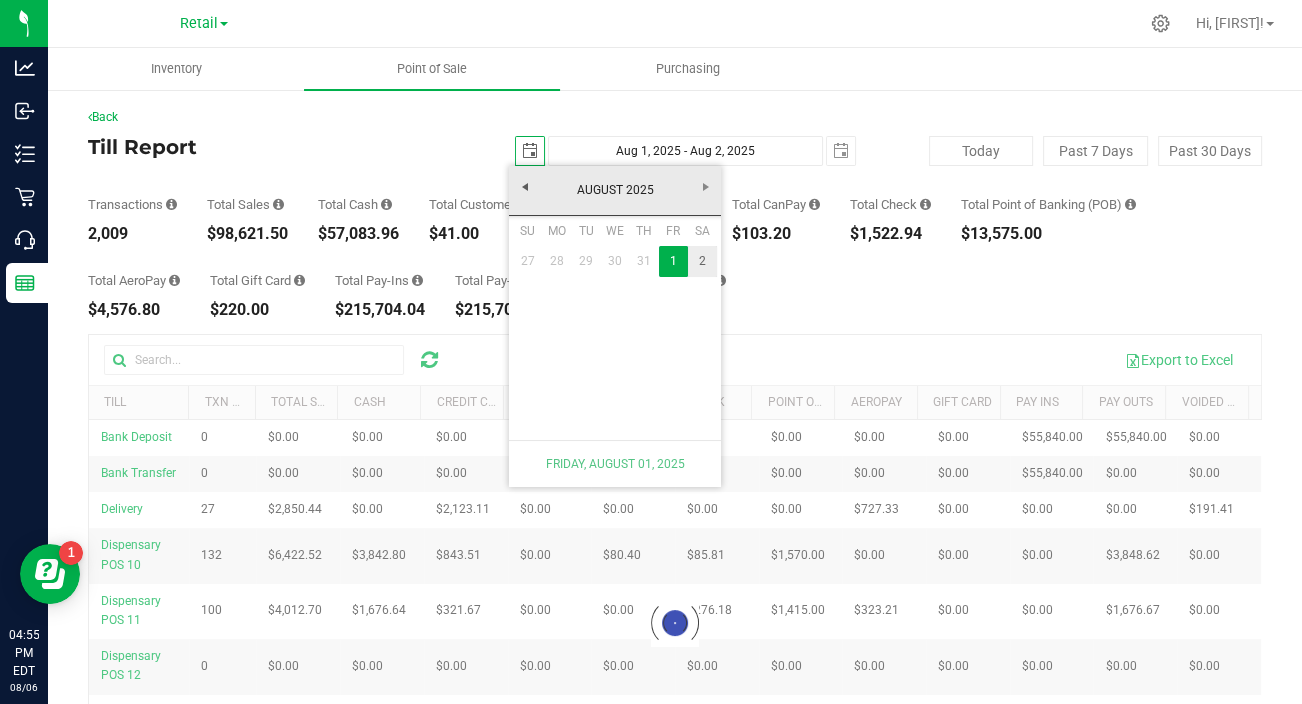 type on "2025-08-02" 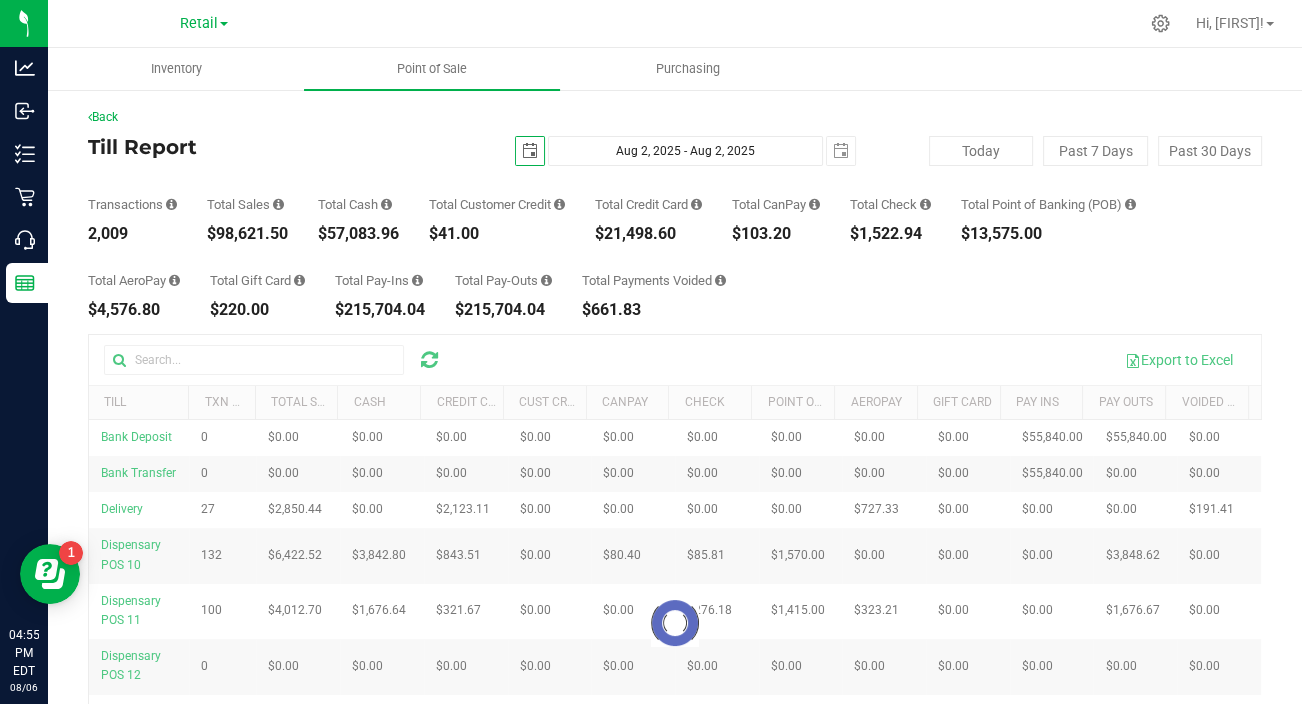click on "Back
Till Report
[DATE]
Aug 2, [YEAR] - Aug 2, [YEAR]
[DATE]
Today
Past 7 Days
Past 30 Days
Transactions
2,009
Total Sales
$98,621.50
Total Cash
$57,083.96
Total Customer Credit" at bounding box center [675, 510] 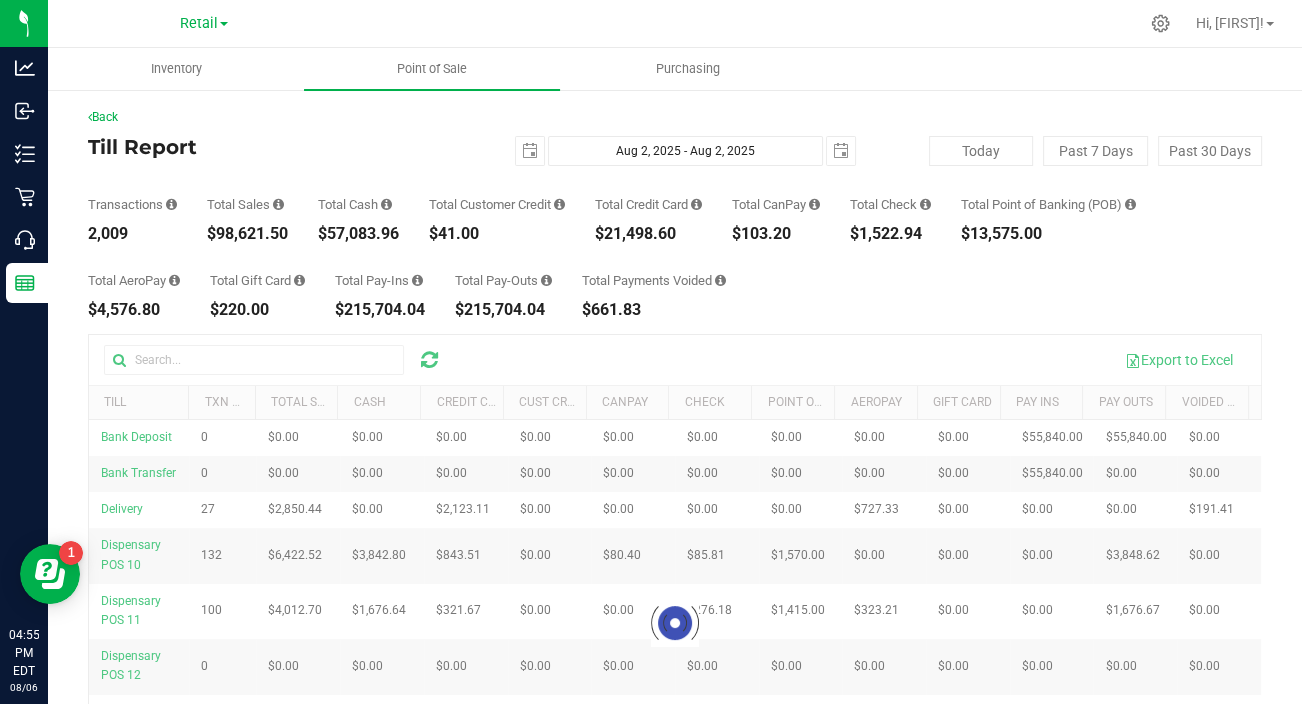 scroll, scrollTop: 0, scrollLeft: 0, axis: both 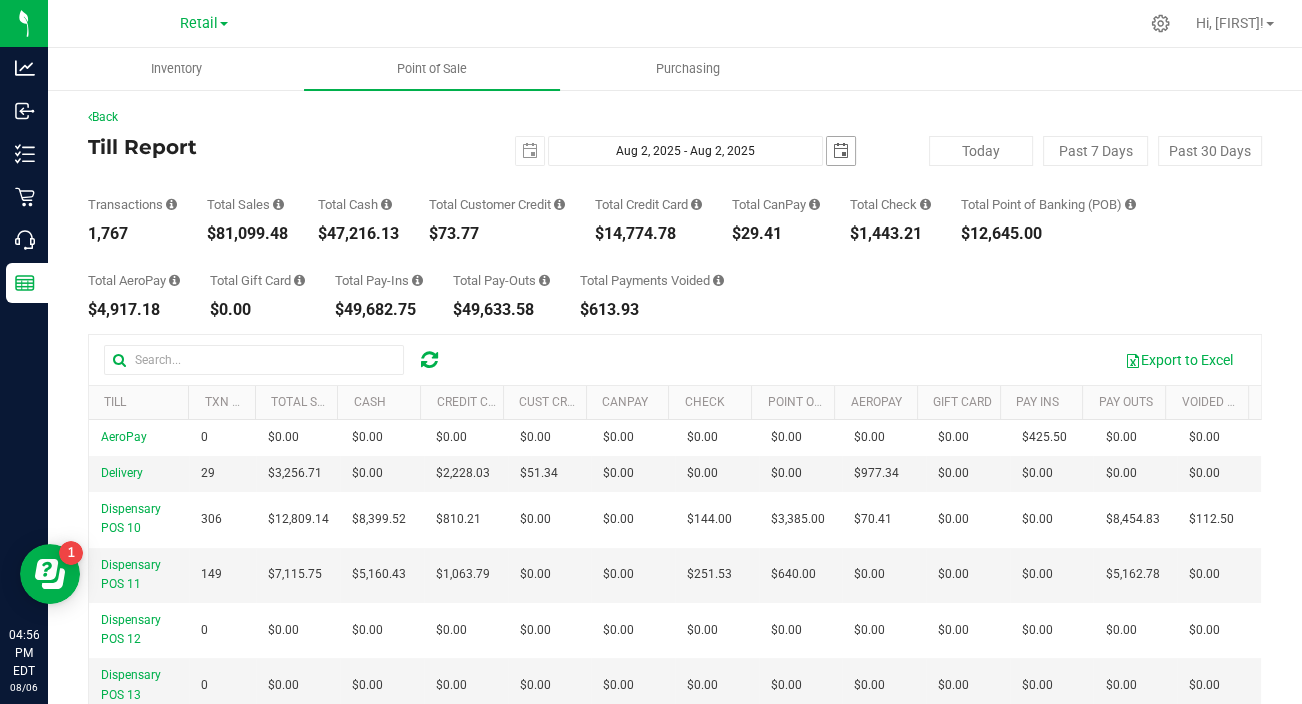 click at bounding box center [841, 151] 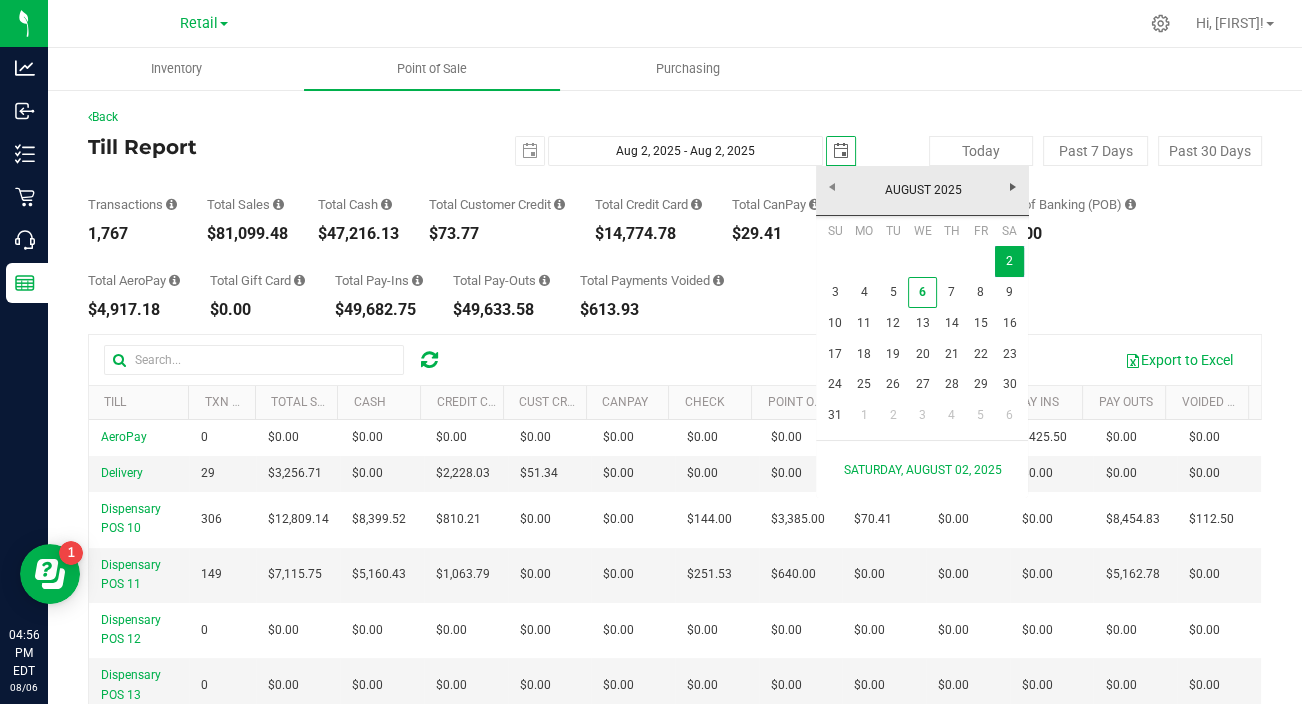 scroll, scrollTop: 0, scrollLeft: 50, axis: horizontal 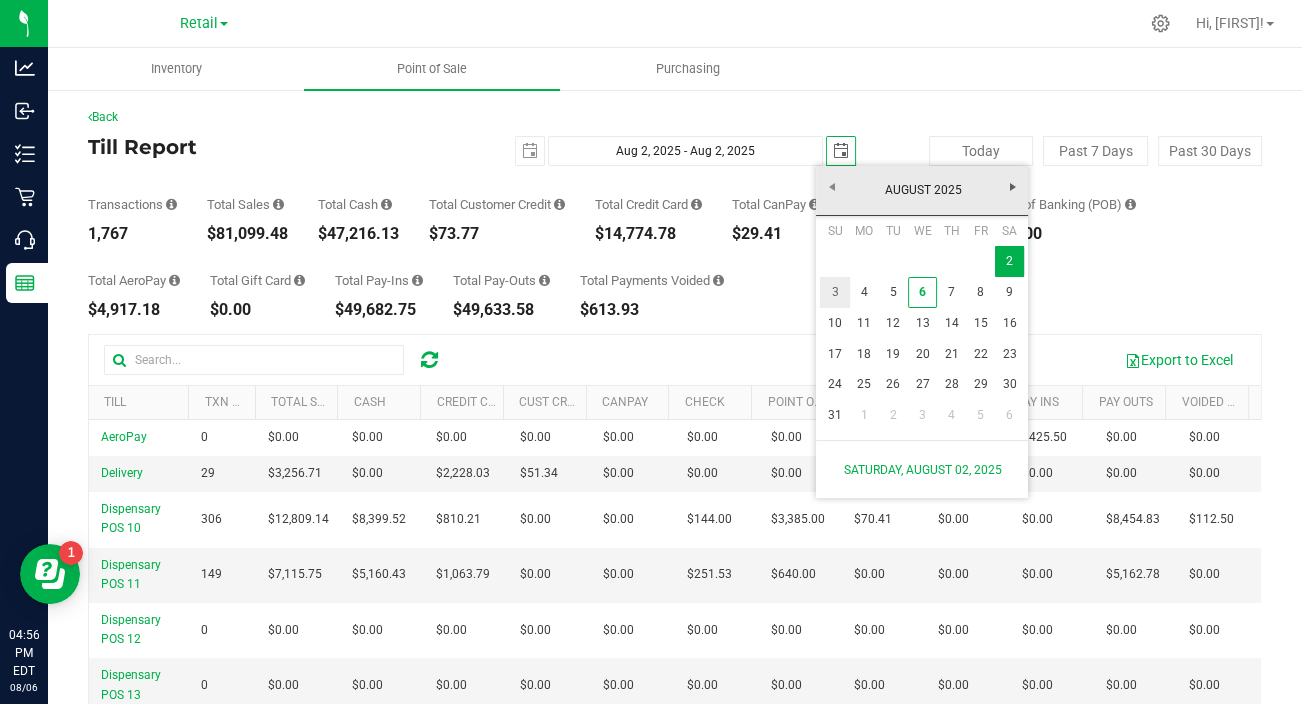 click on "3" at bounding box center (834, 292) 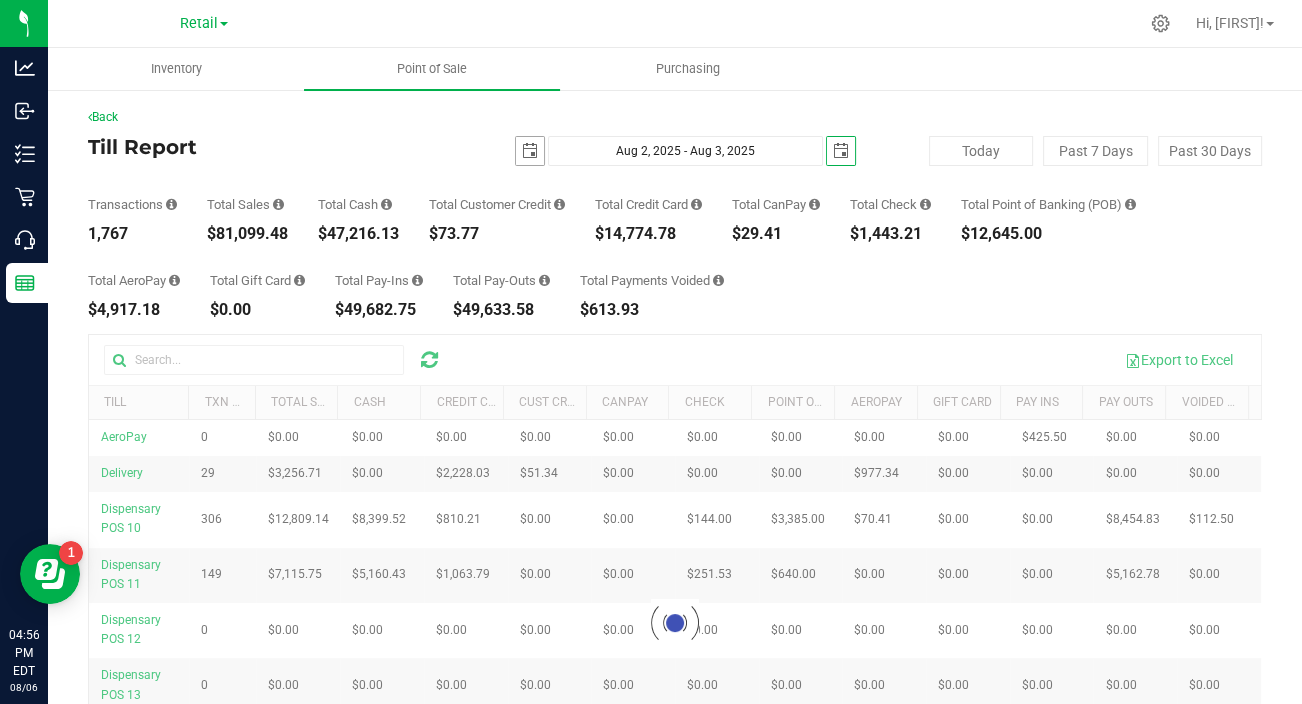 click at bounding box center (530, 151) 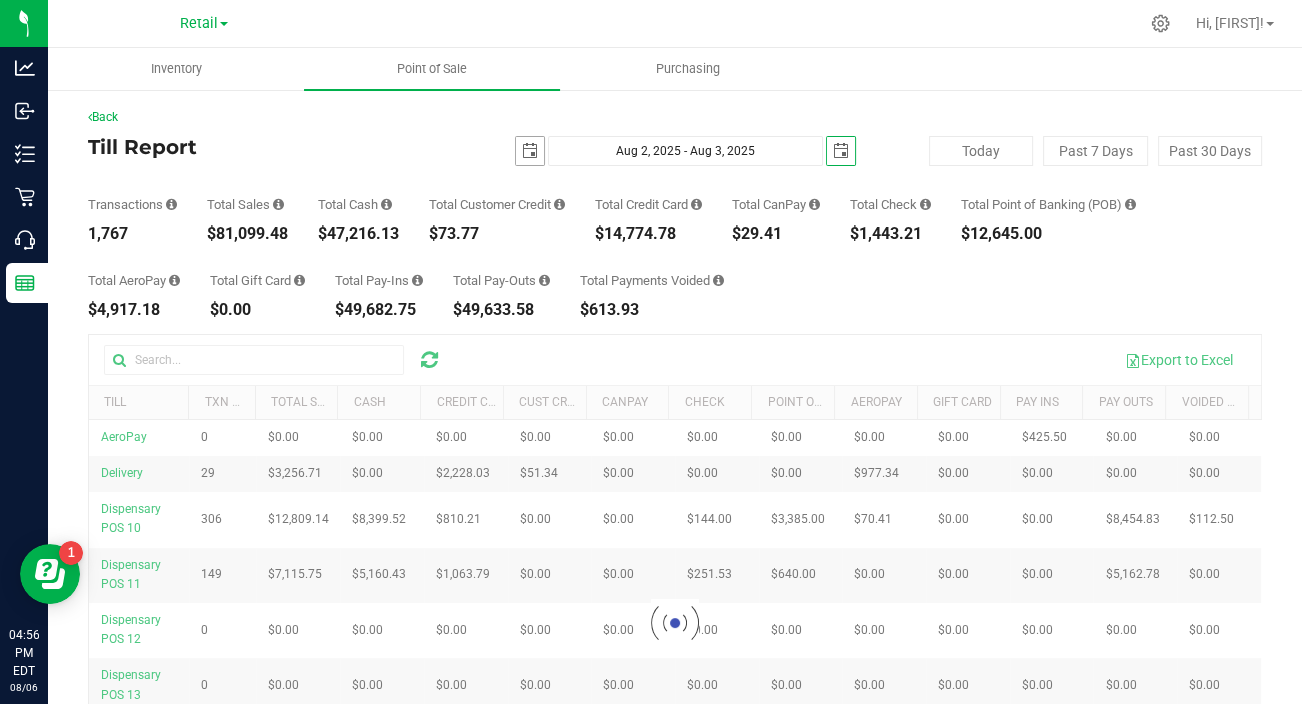scroll, scrollTop: 0, scrollLeft: 0, axis: both 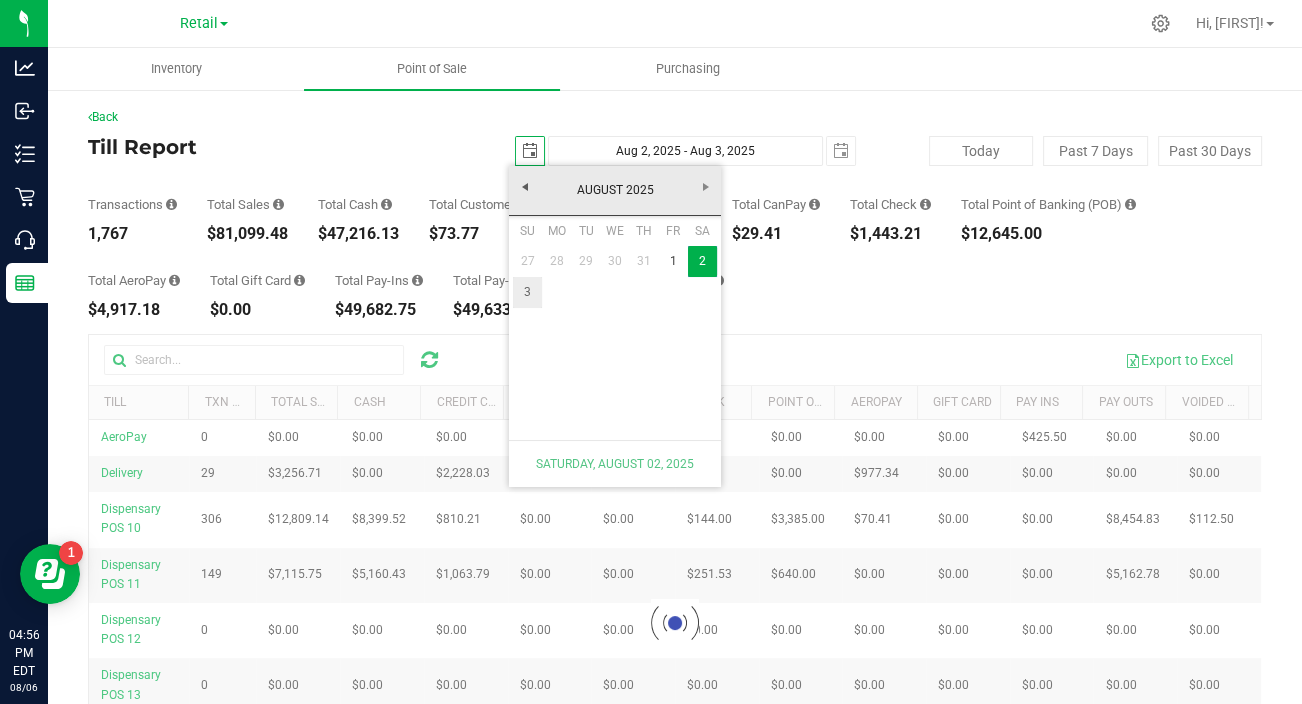 click on "3" at bounding box center (527, 292) 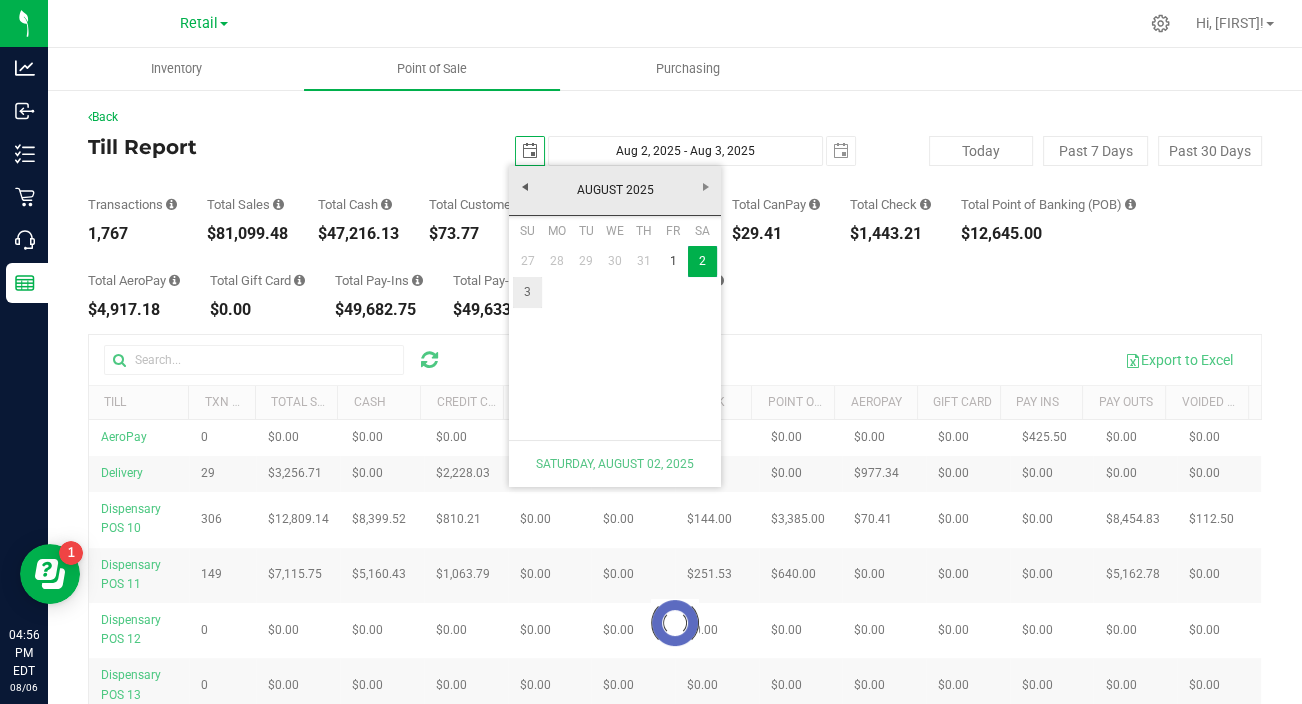 type on "Aug 3, 2025 - Aug 3, 2025" 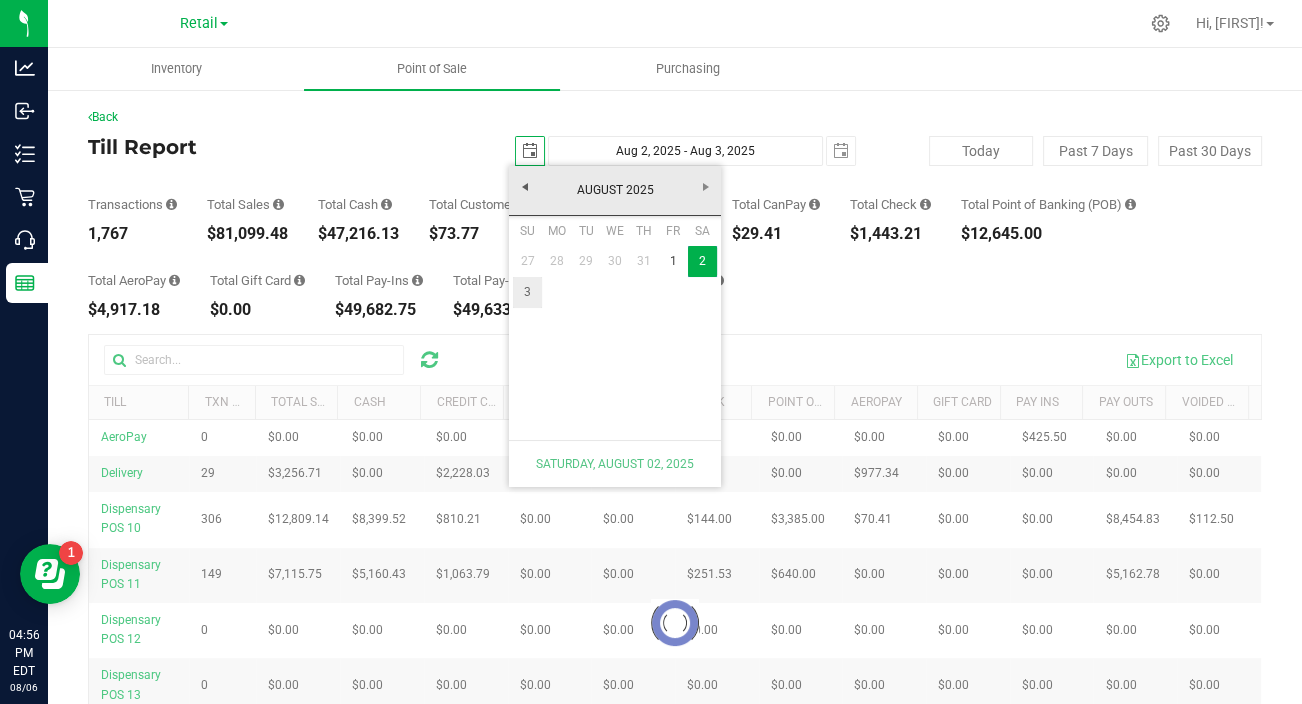 type on "2025-08-03" 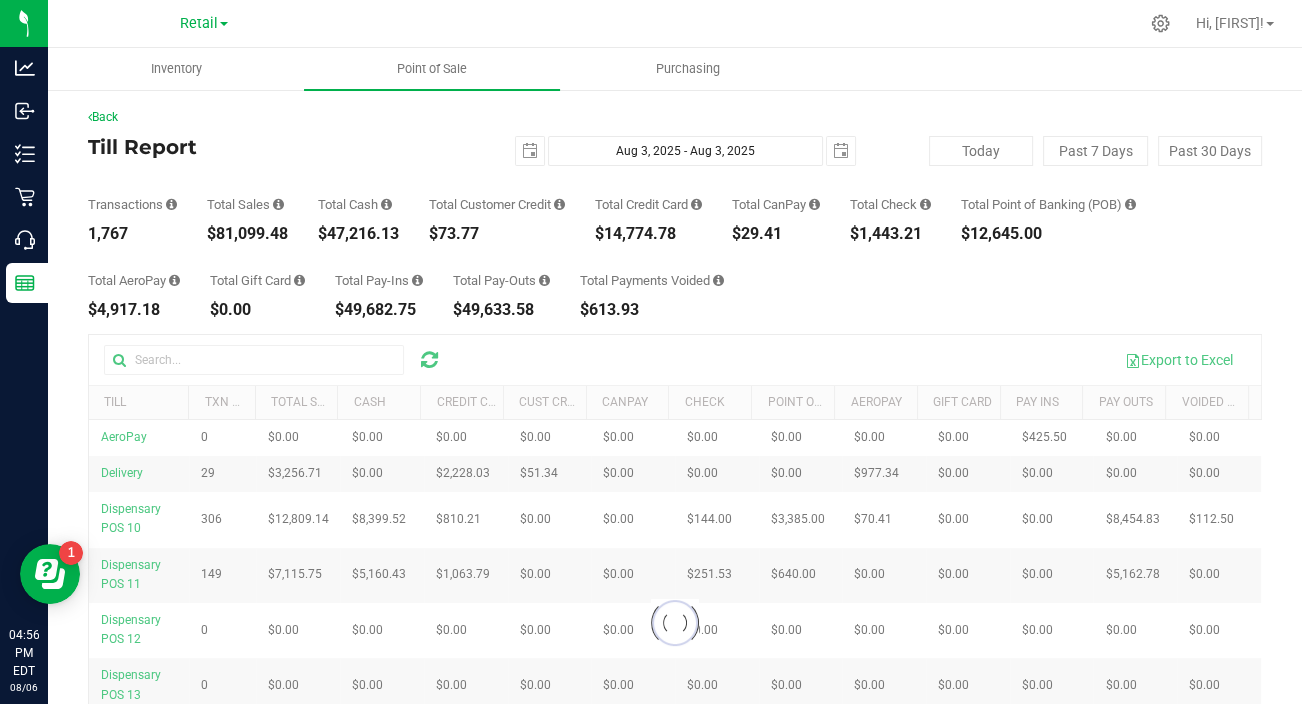 click on "Back
Till Report
[DATE]
Aug 3, [YEAR] - Aug 3, [YEAR]
[DATE]
Today
Past 7 Days
Past 30 Days
Transactions
1,767
Total Sales
$81,099.48
Total Cash
$47,216.13
Total Customer Credit" at bounding box center (675, 510) 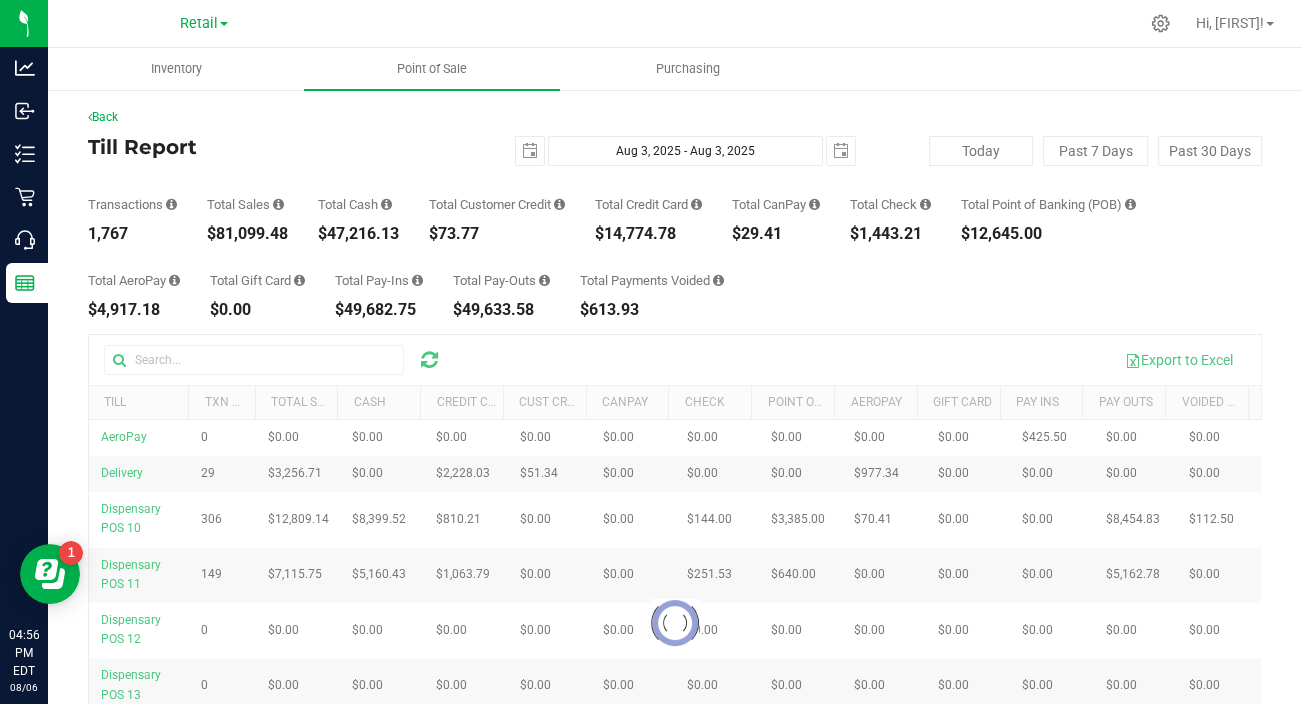 scroll, scrollTop: 0, scrollLeft: 0, axis: both 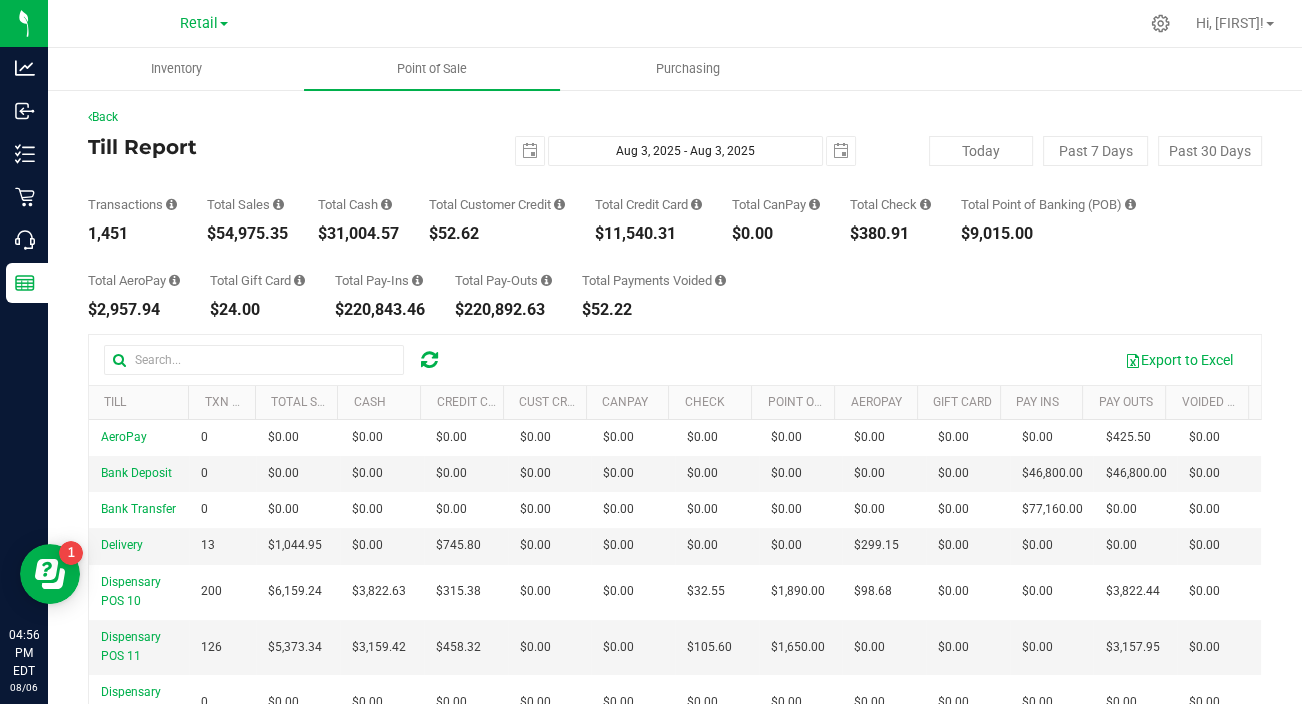click on "[DATE]
Aug 3, [YEAR] - Aug 3, [YEAR]
[DATE]" at bounding box center [667, 151] 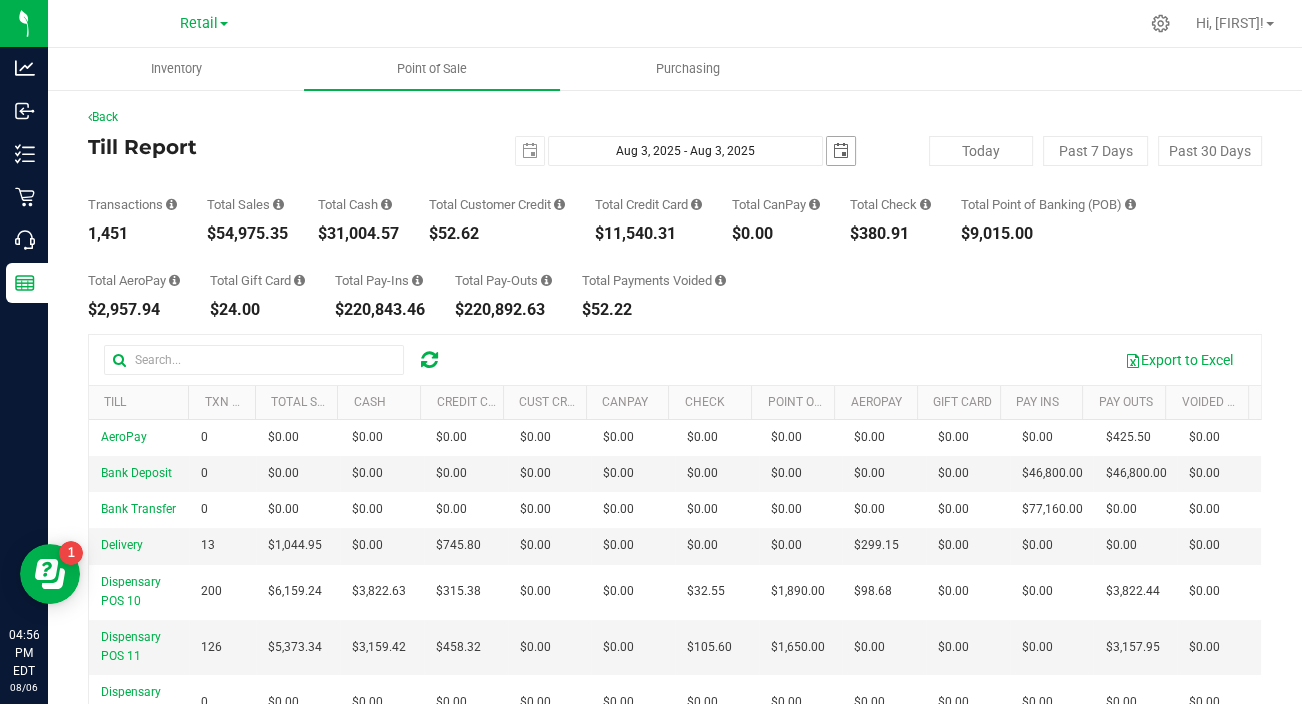 click at bounding box center (841, 151) 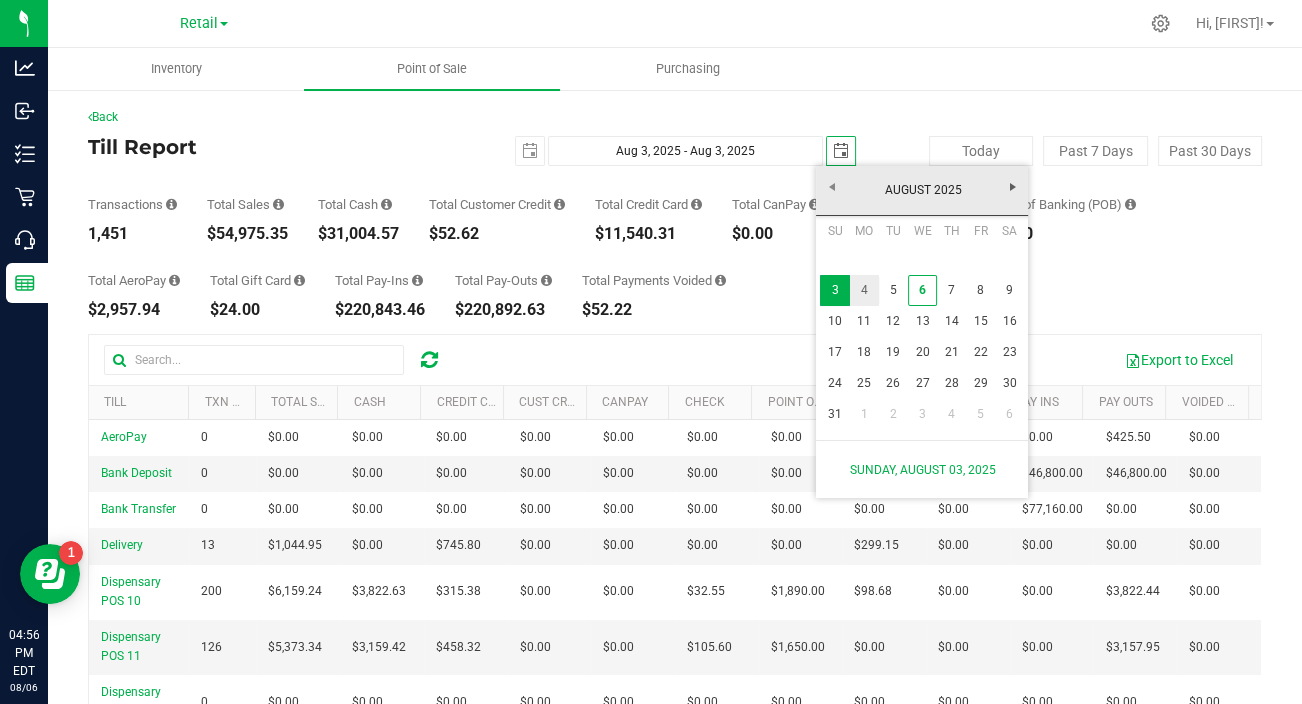 click on "4" at bounding box center (864, 290) 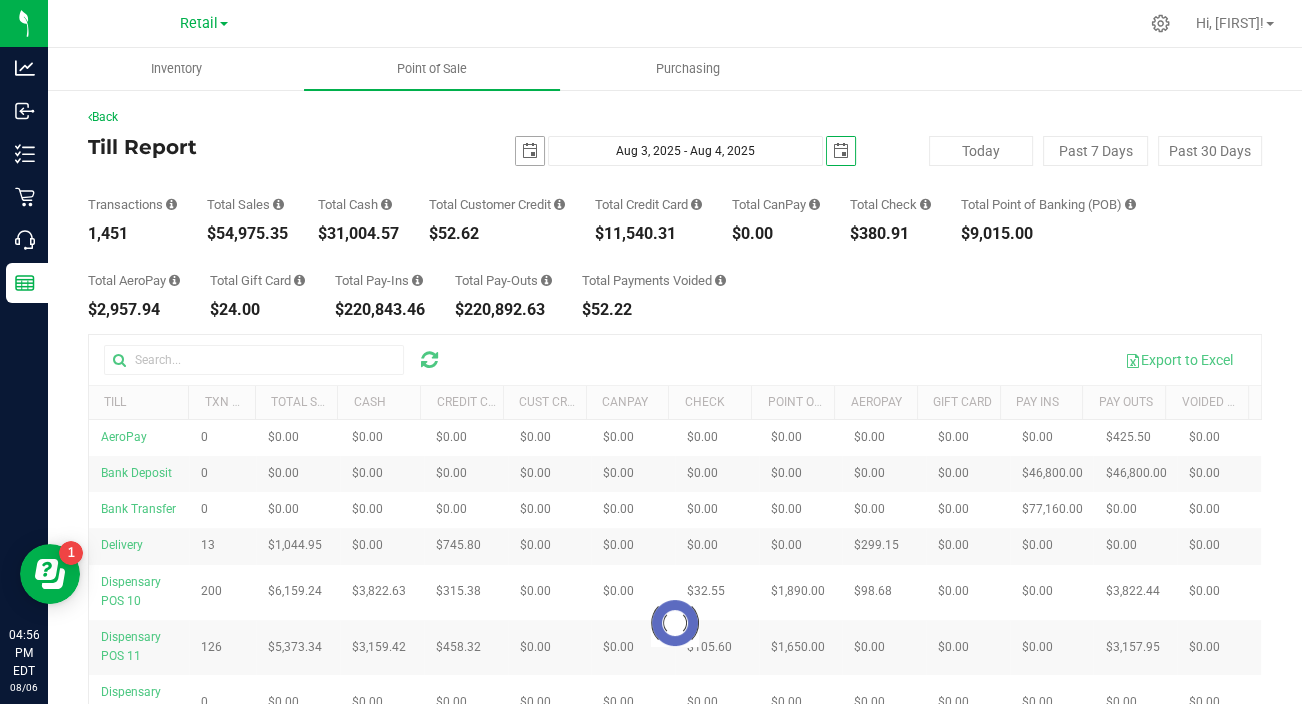 click at bounding box center [530, 151] 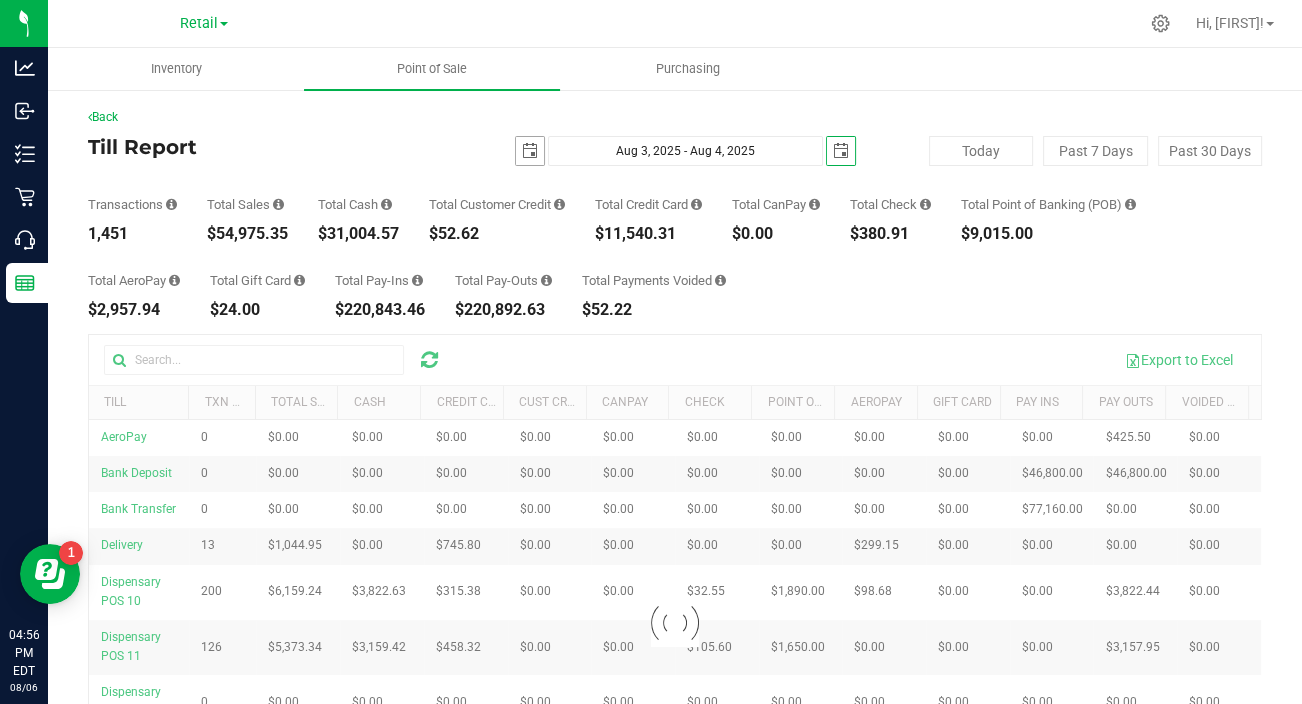 scroll, scrollTop: 0, scrollLeft: 0, axis: both 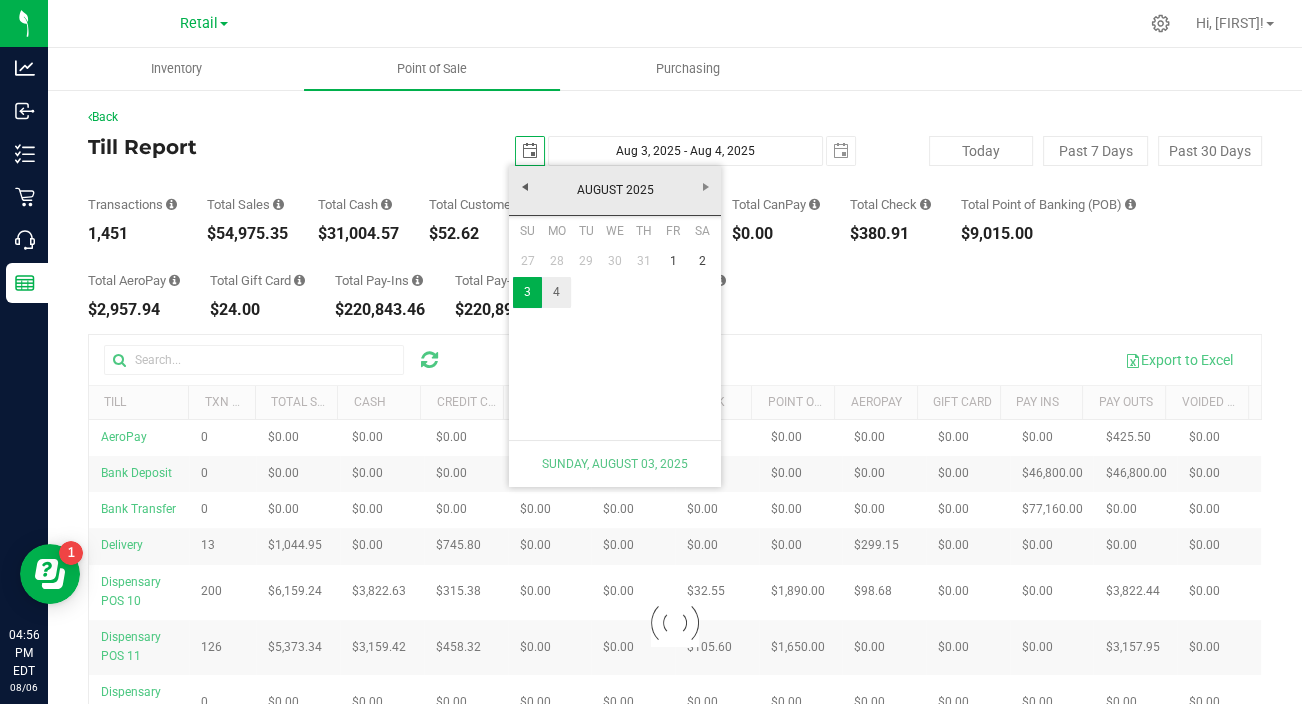 click on "4" at bounding box center (556, 292) 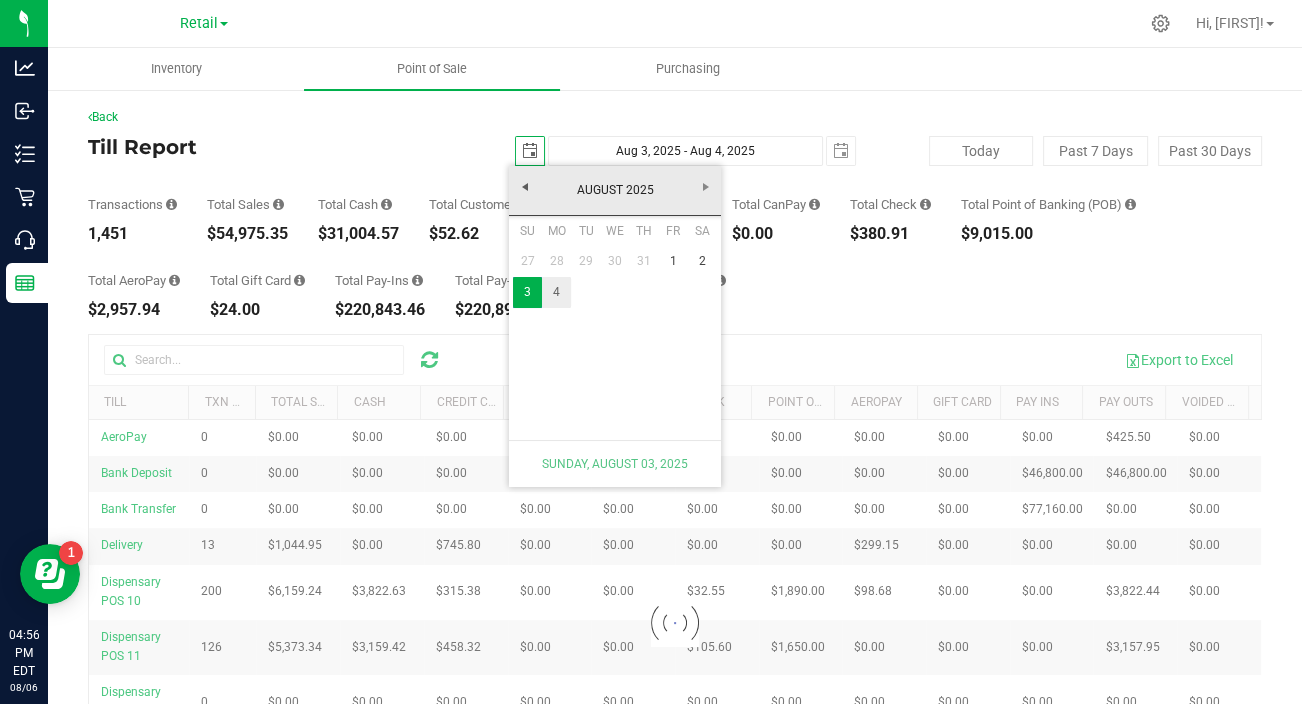 type on "Aug 4, 2025 - Aug 4, 2025" 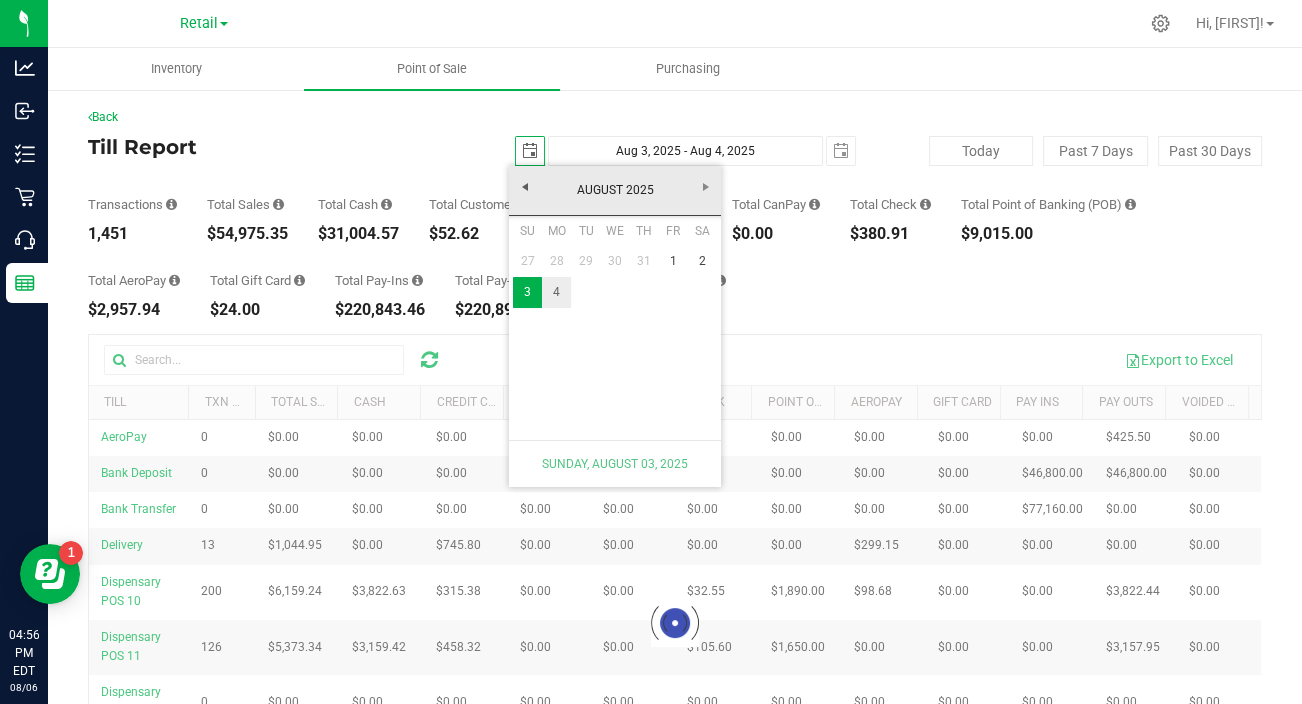 type on "2025-08-04" 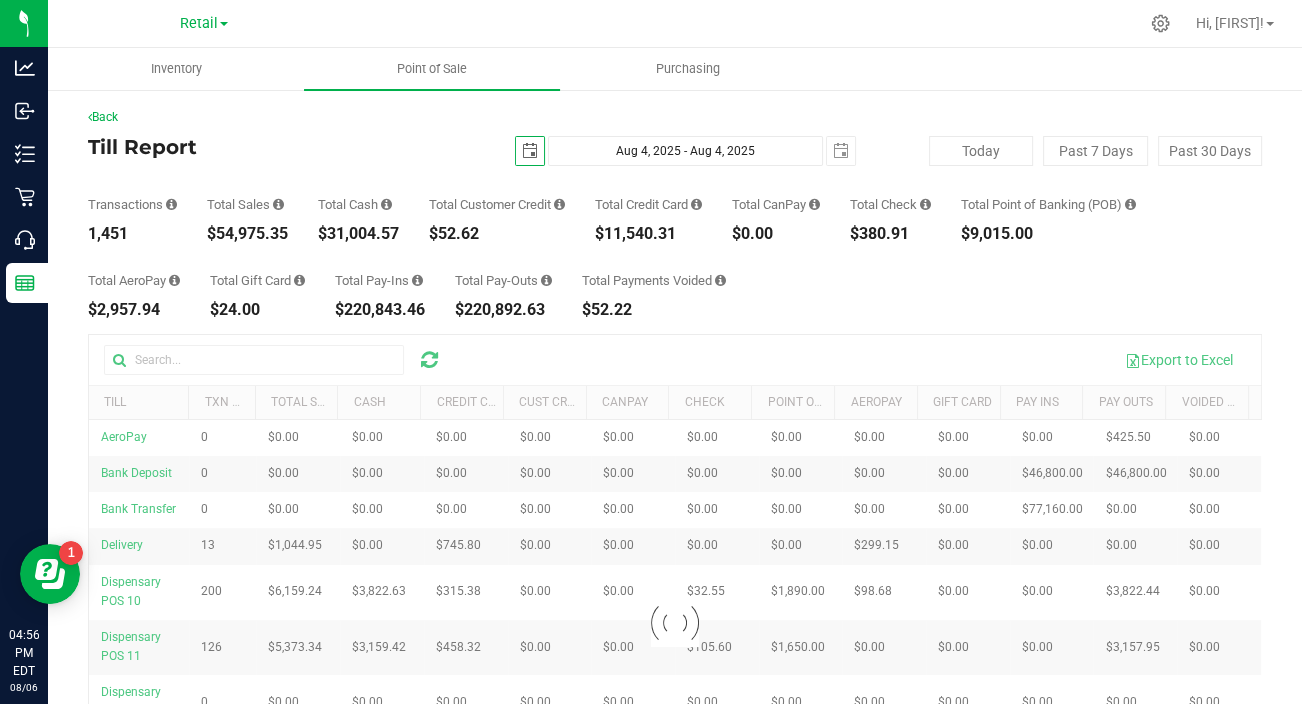 click on "Inventory
Point of Sale
Purchasing" at bounding box center (699, 69) 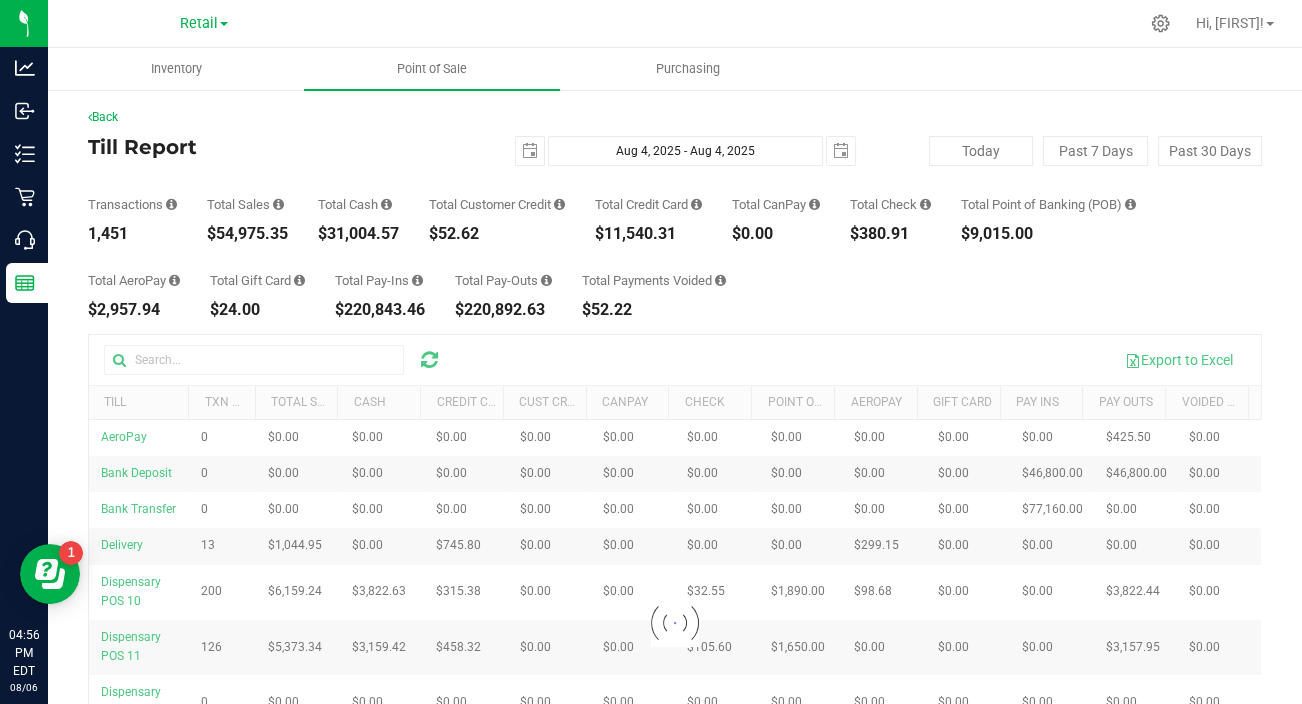 scroll, scrollTop: 0, scrollLeft: 0, axis: both 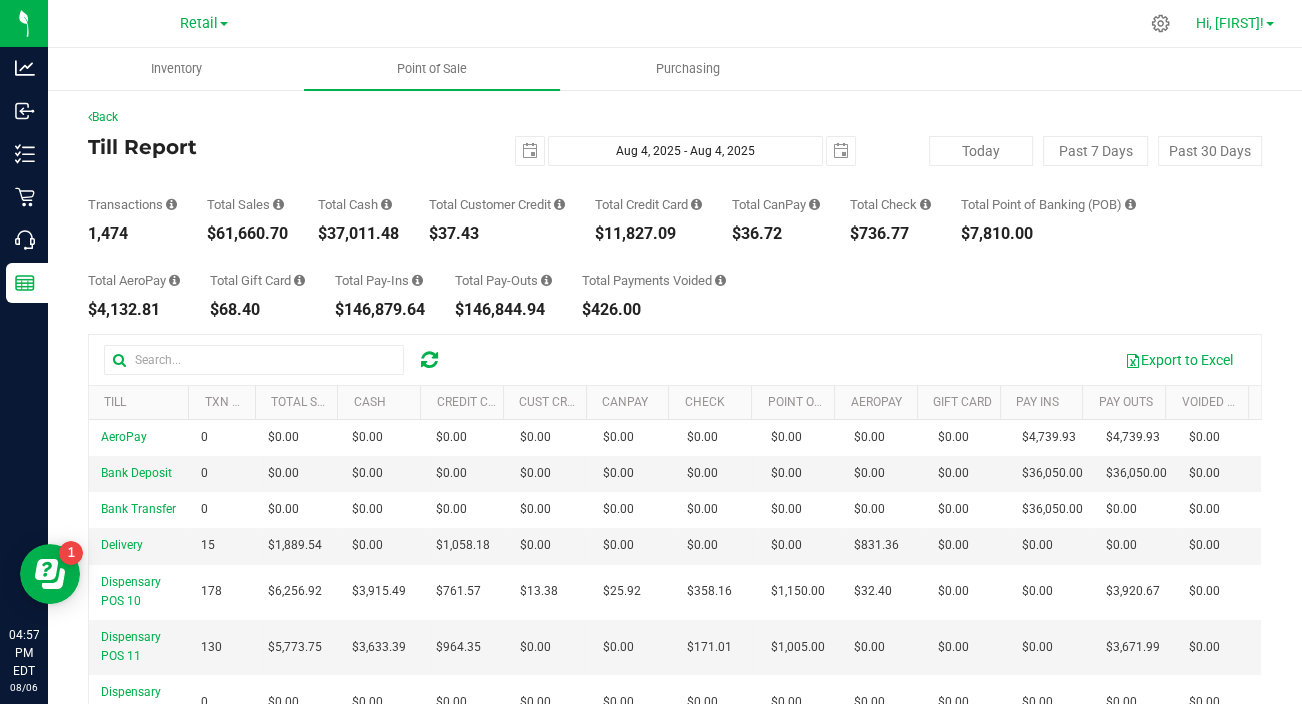 click on "Hi, [FIRST]!" at bounding box center [1230, 23] 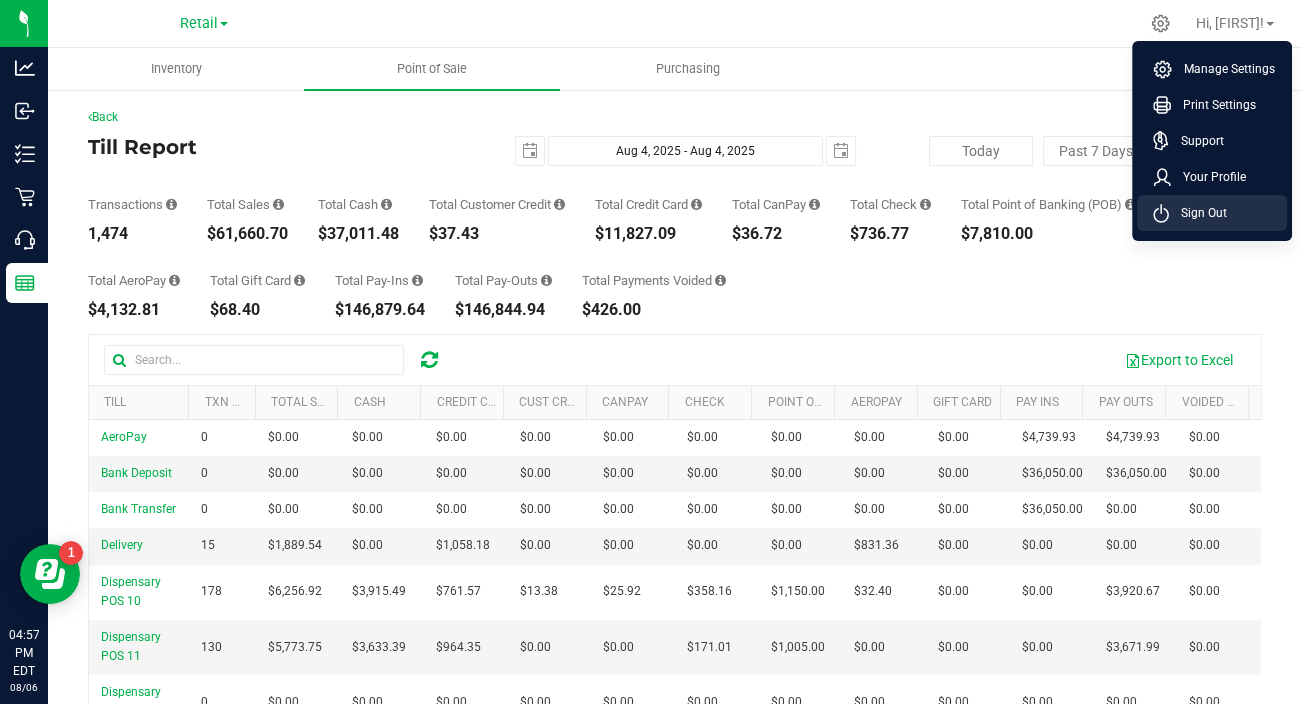 click on "Sign Out" at bounding box center (1198, 213) 